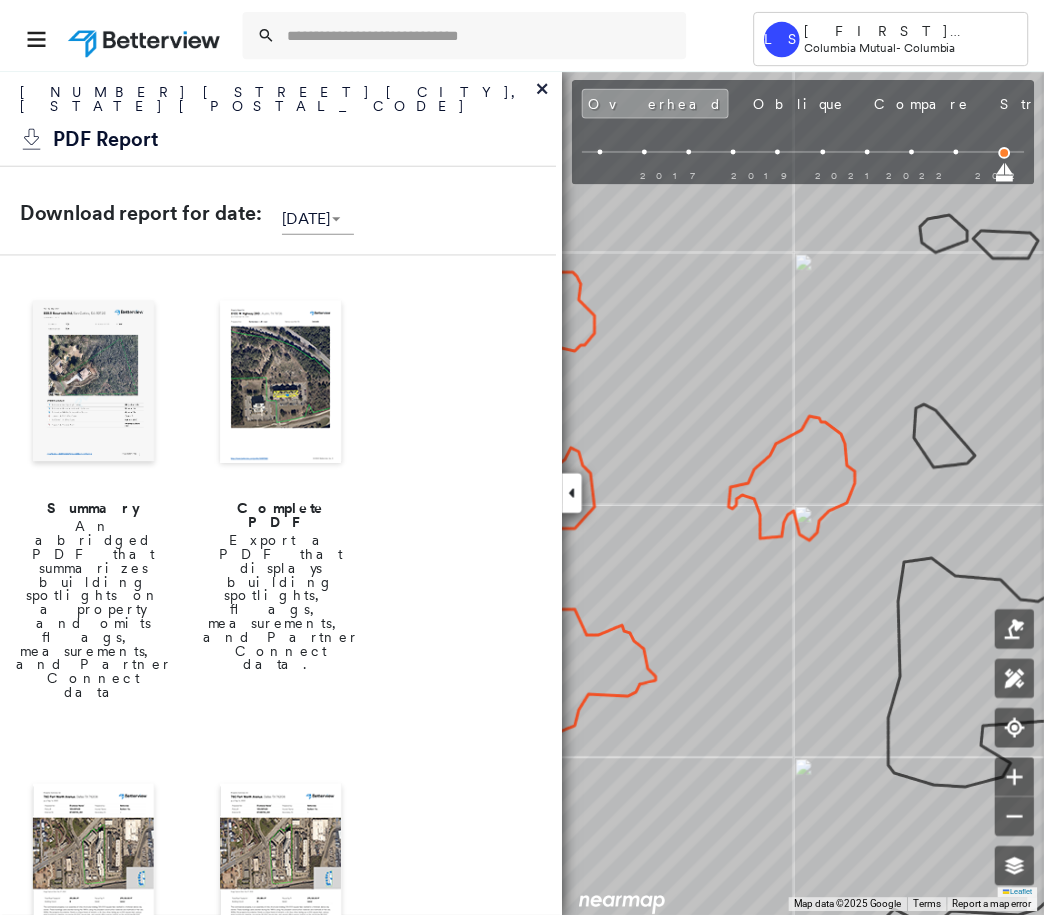 scroll, scrollTop: 0, scrollLeft: 0, axis: both 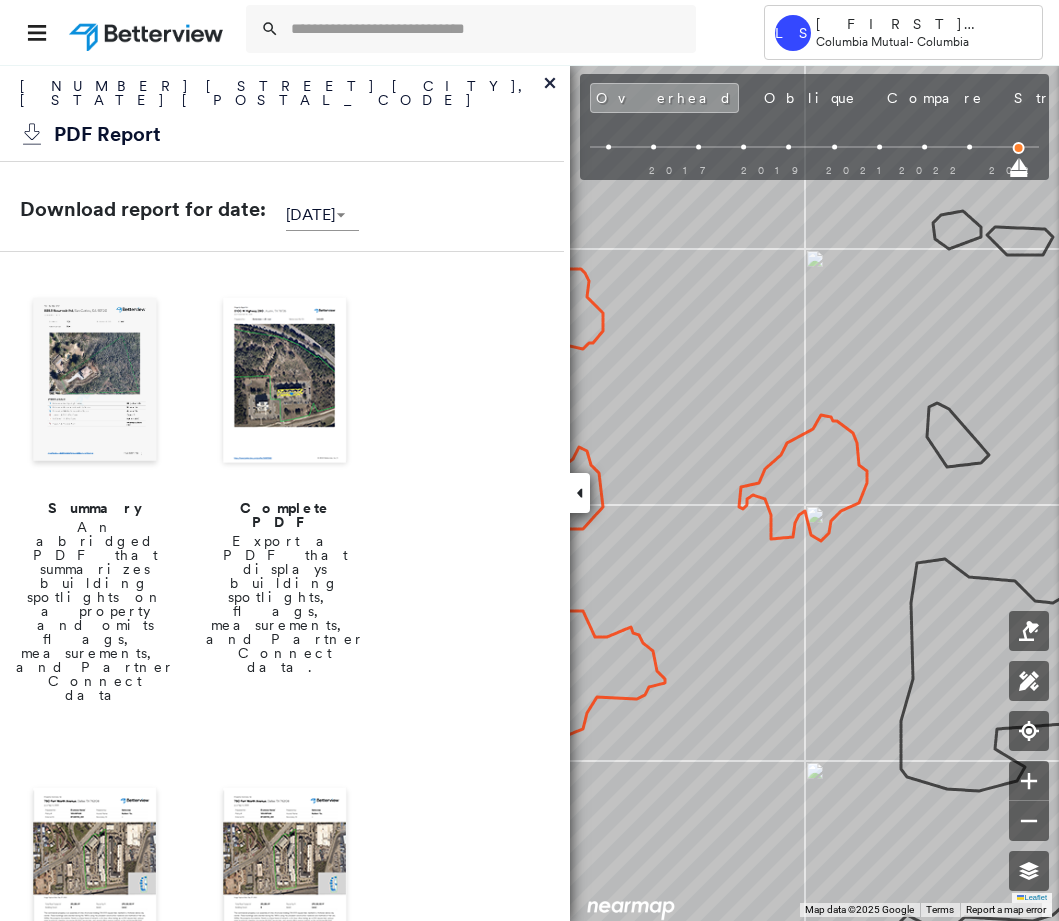 drag, startPoint x: 482, startPoint y: 743, endPoint x: 475, endPoint y: 693, distance: 50.48762 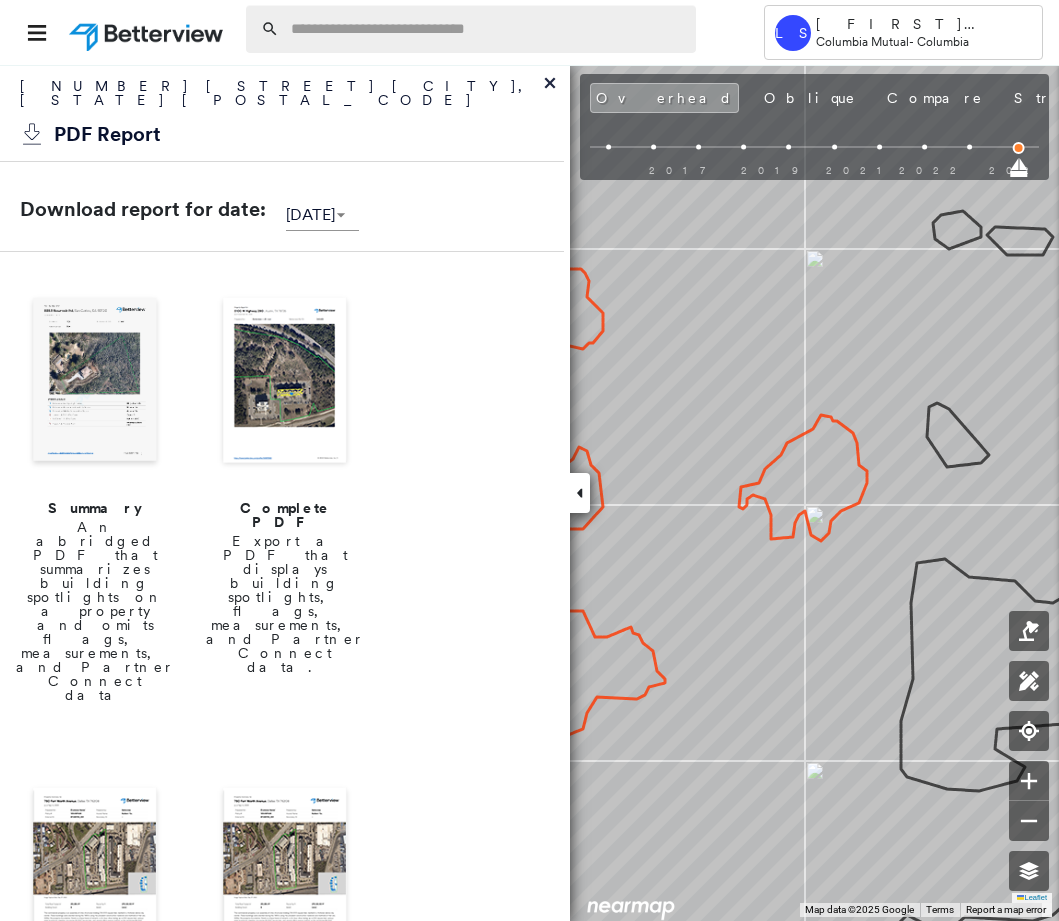 click at bounding box center [487, 29] 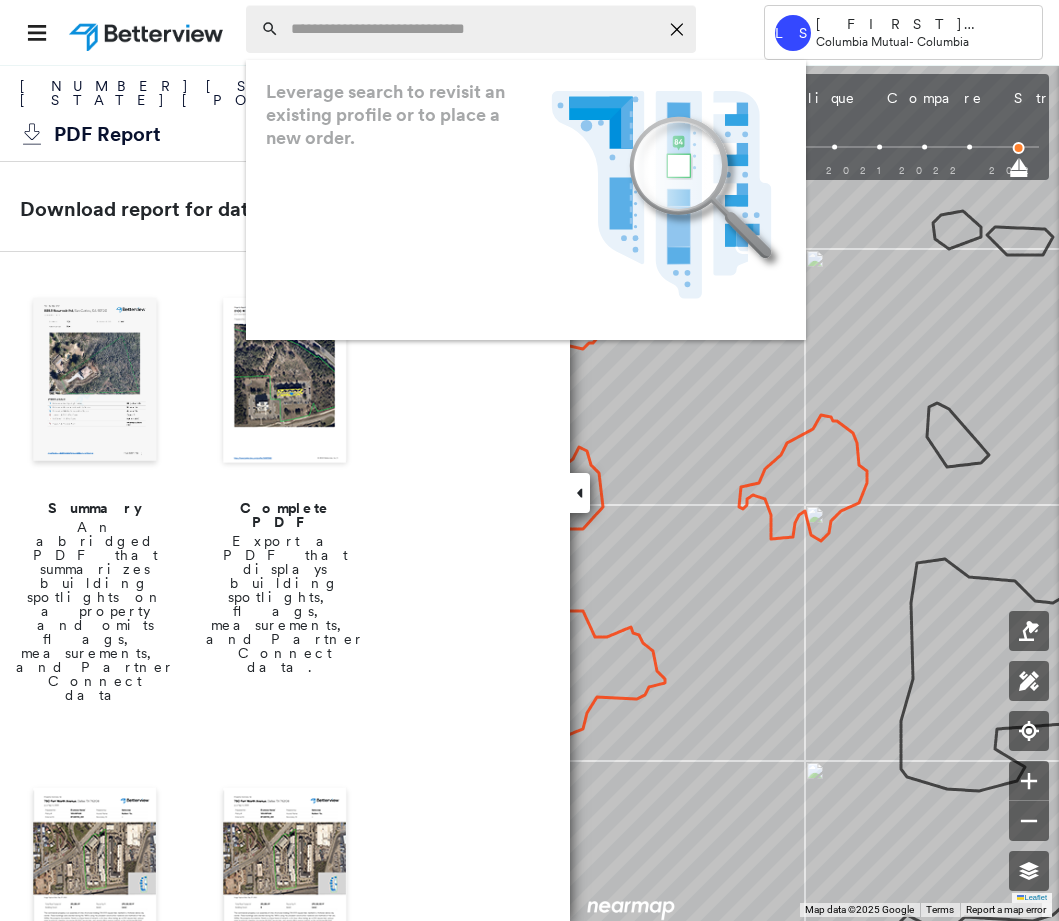 paste on "**********" 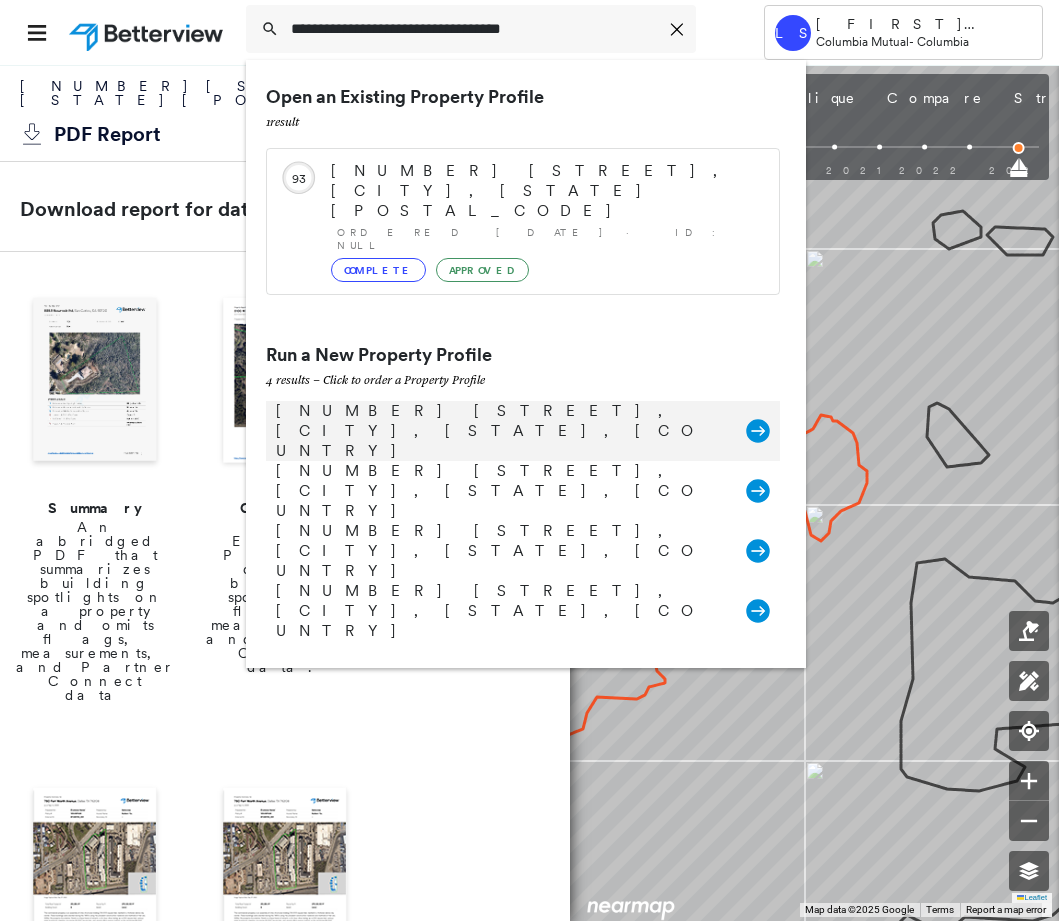 type on "**********" 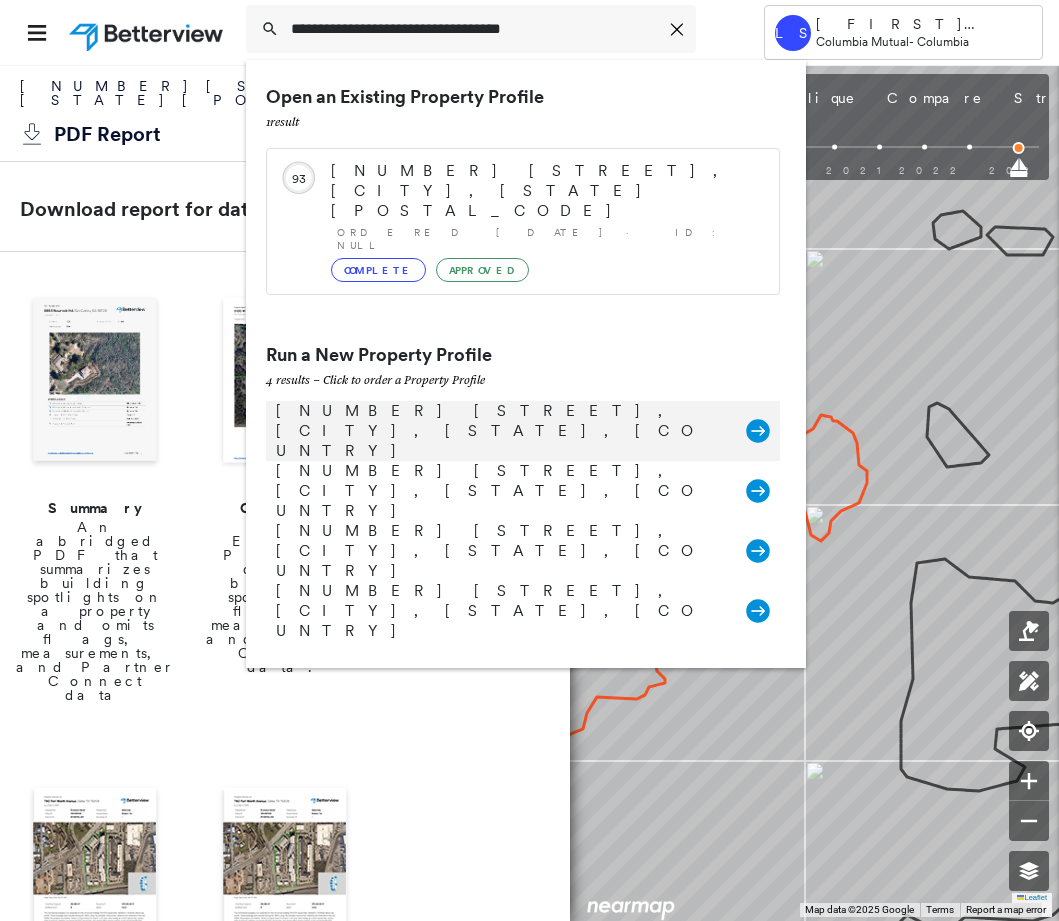 click on "[NUMBER] [STREET], [CITY], [STATE], [COUNTRY]" at bounding box center [501, 431] 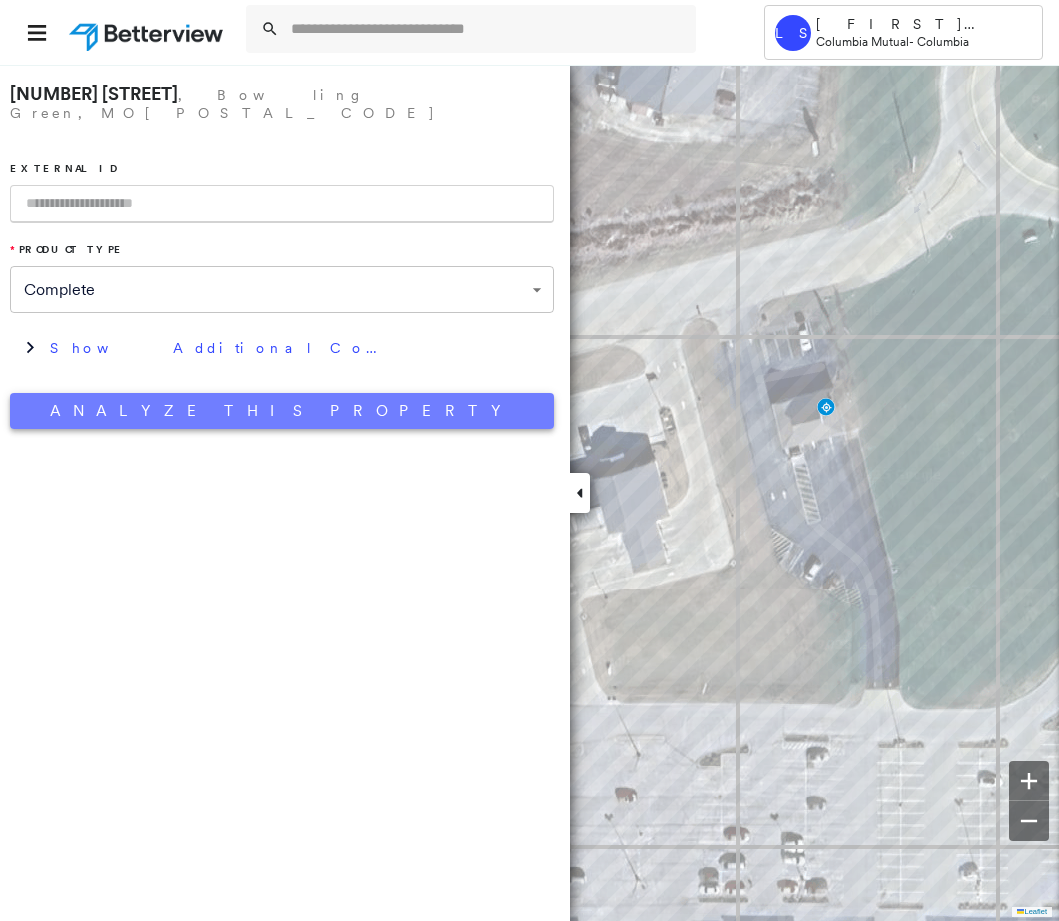 click on "Analyze This Property" at bounding box center [282, 411] 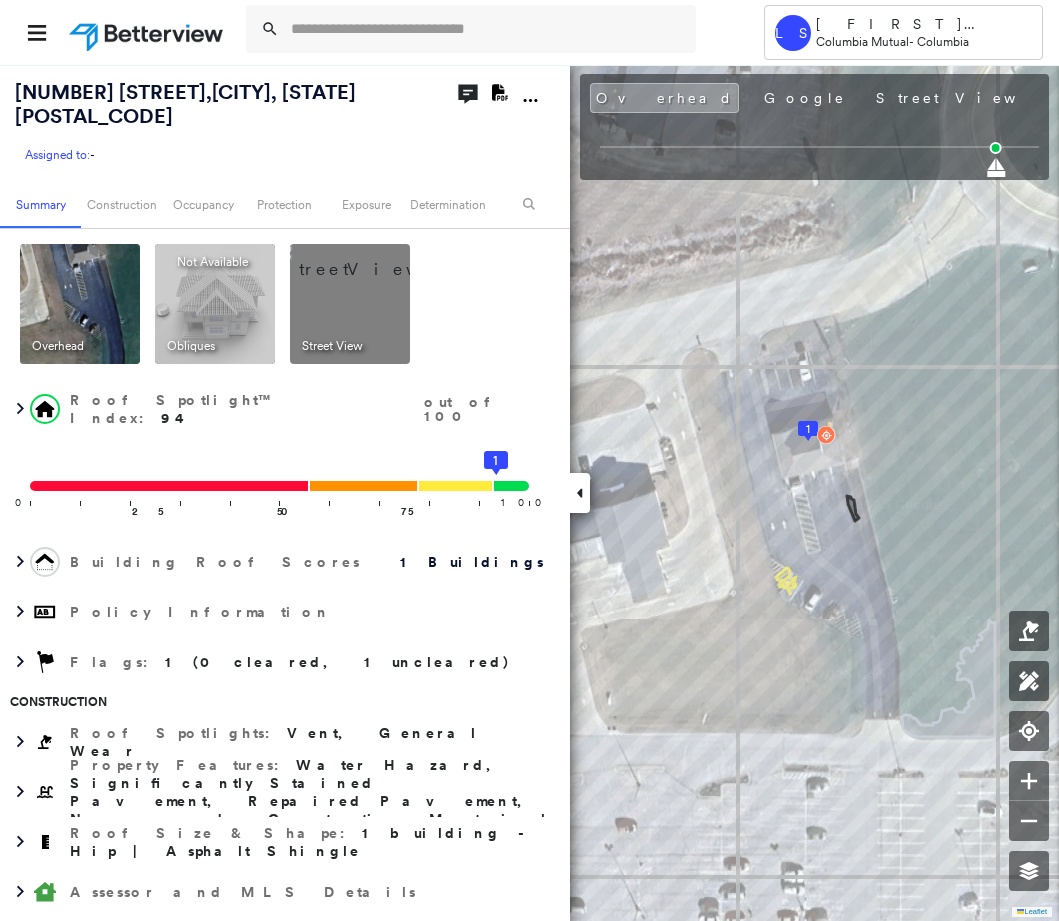 click on "Download PDF Report" 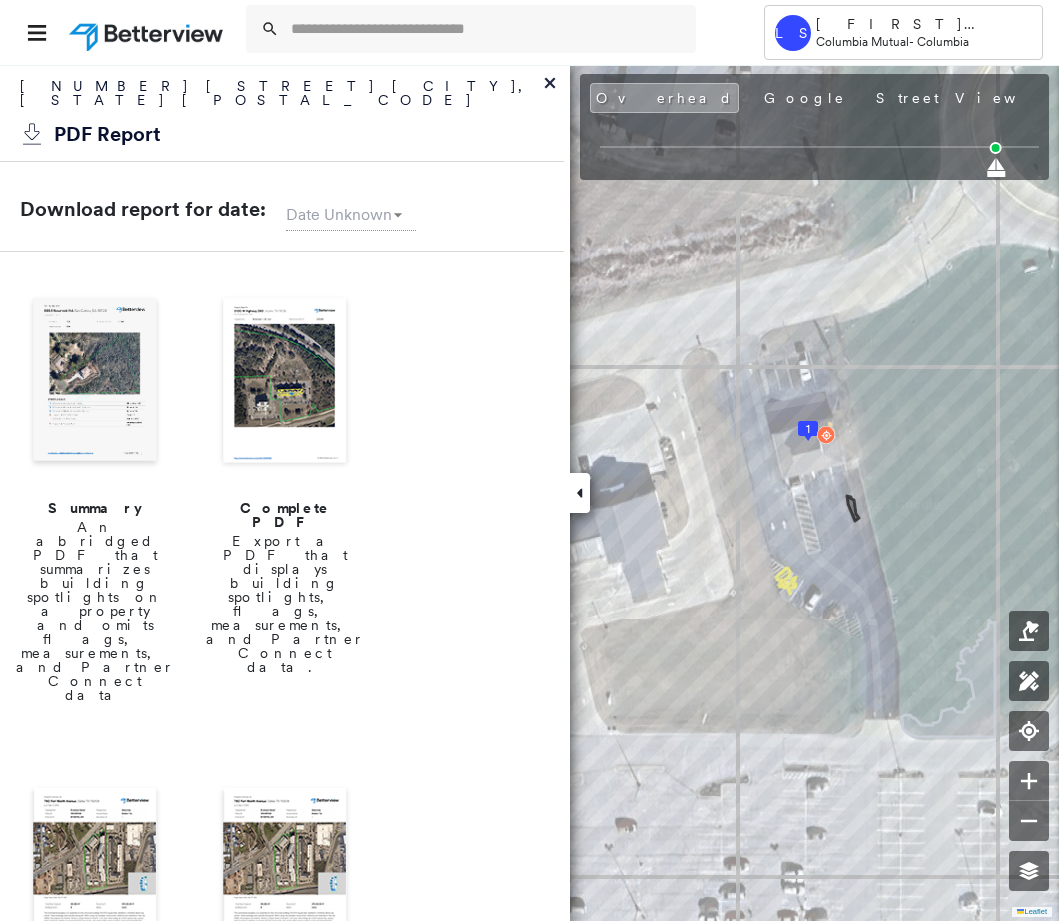 click at bounding box center [285, 382] 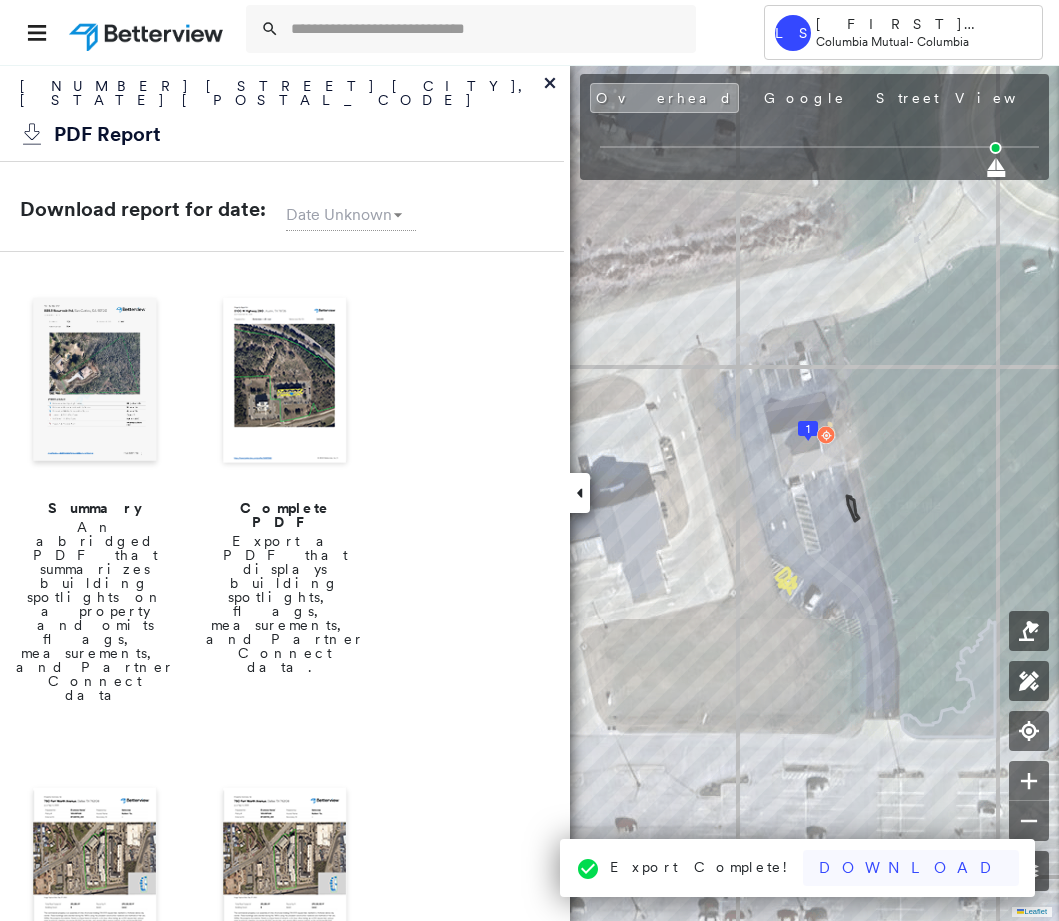 click on "Download" at bounding box center [911, 868] 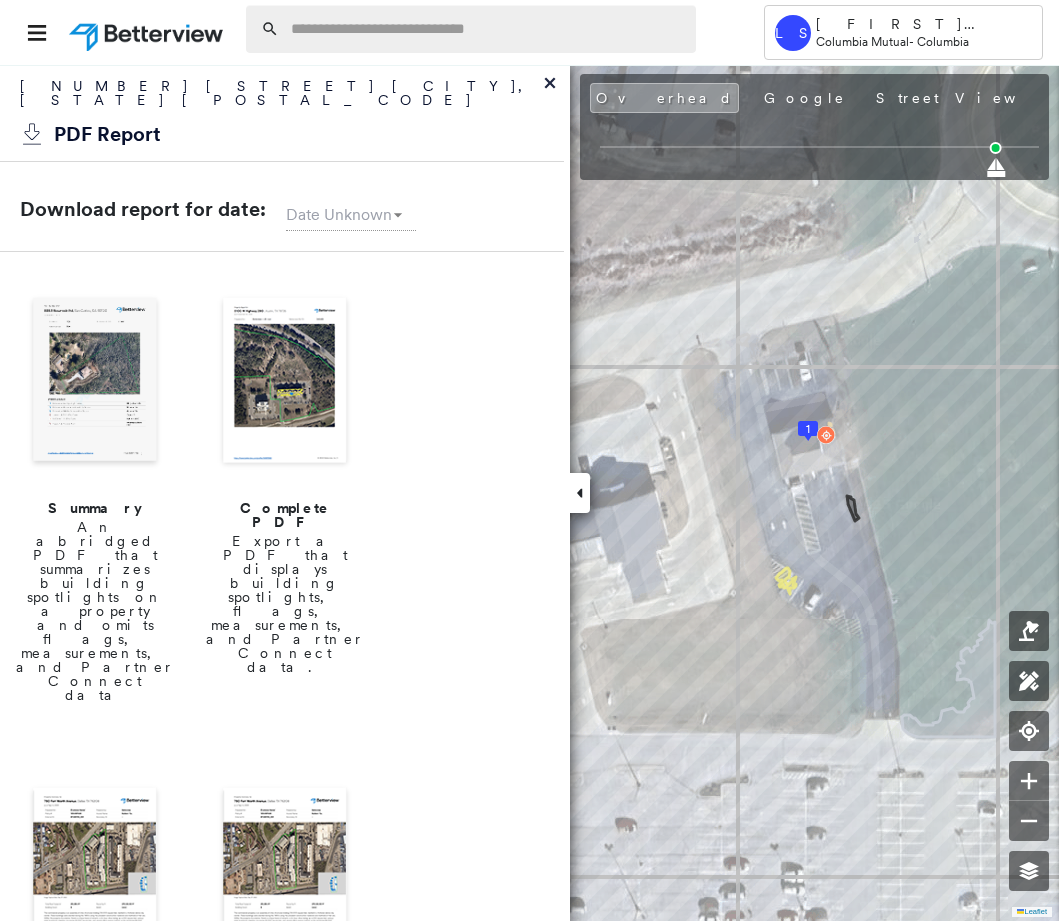 click at bounding box center [487, 29] 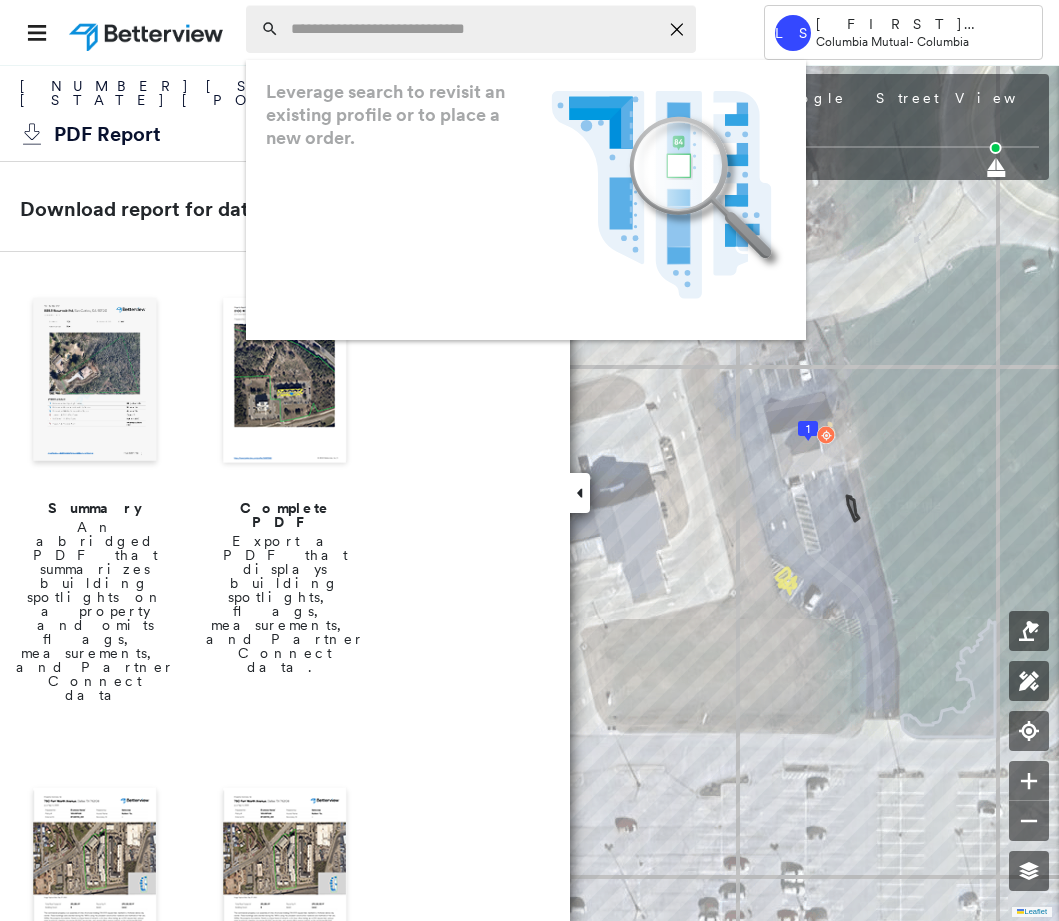 click at bounding box center [474, 29] 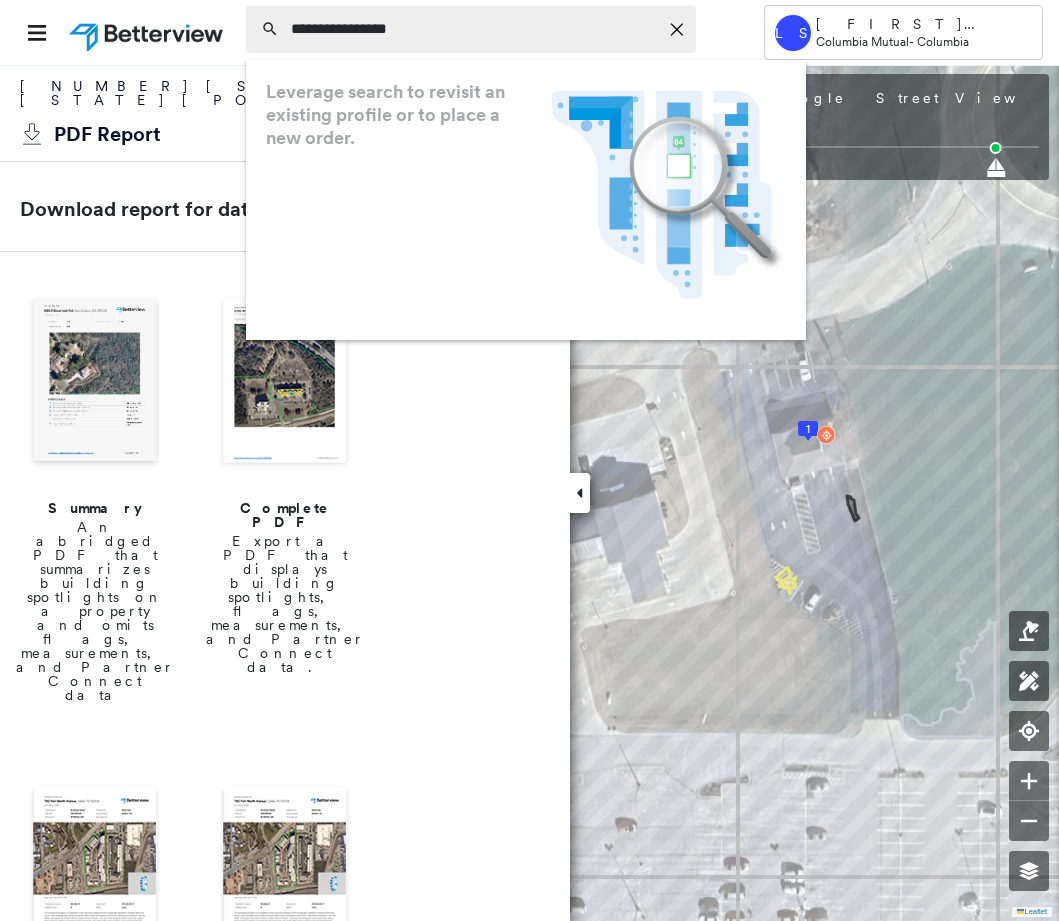 click on "**********" at bounding box center (474, 29) 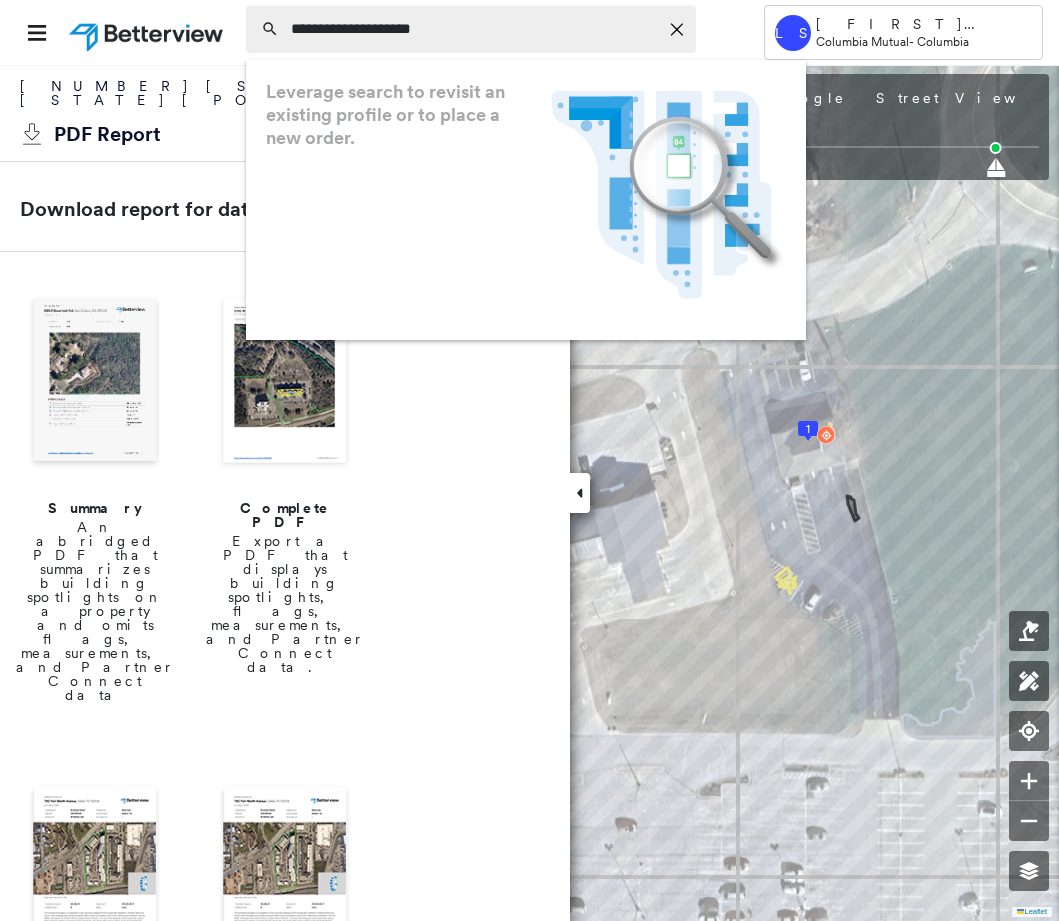 click on "**********" at bounding box center [474, 29] 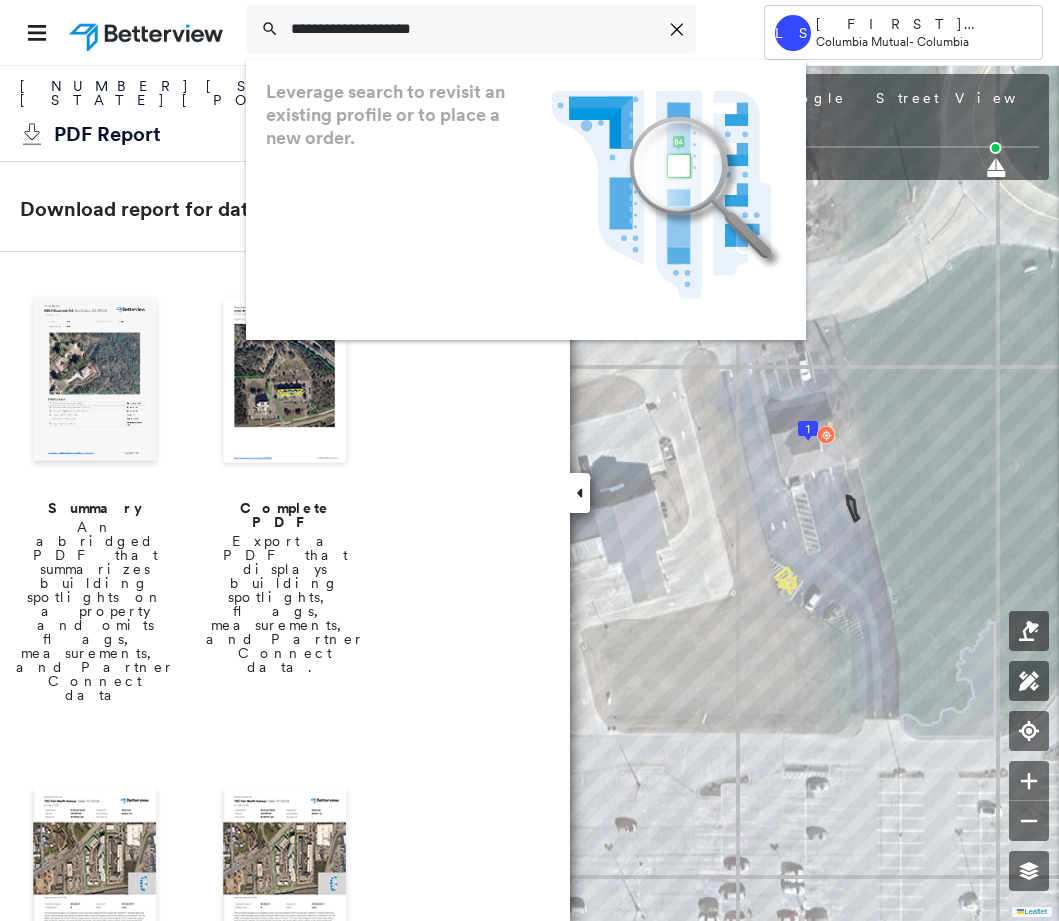 type on "**********" 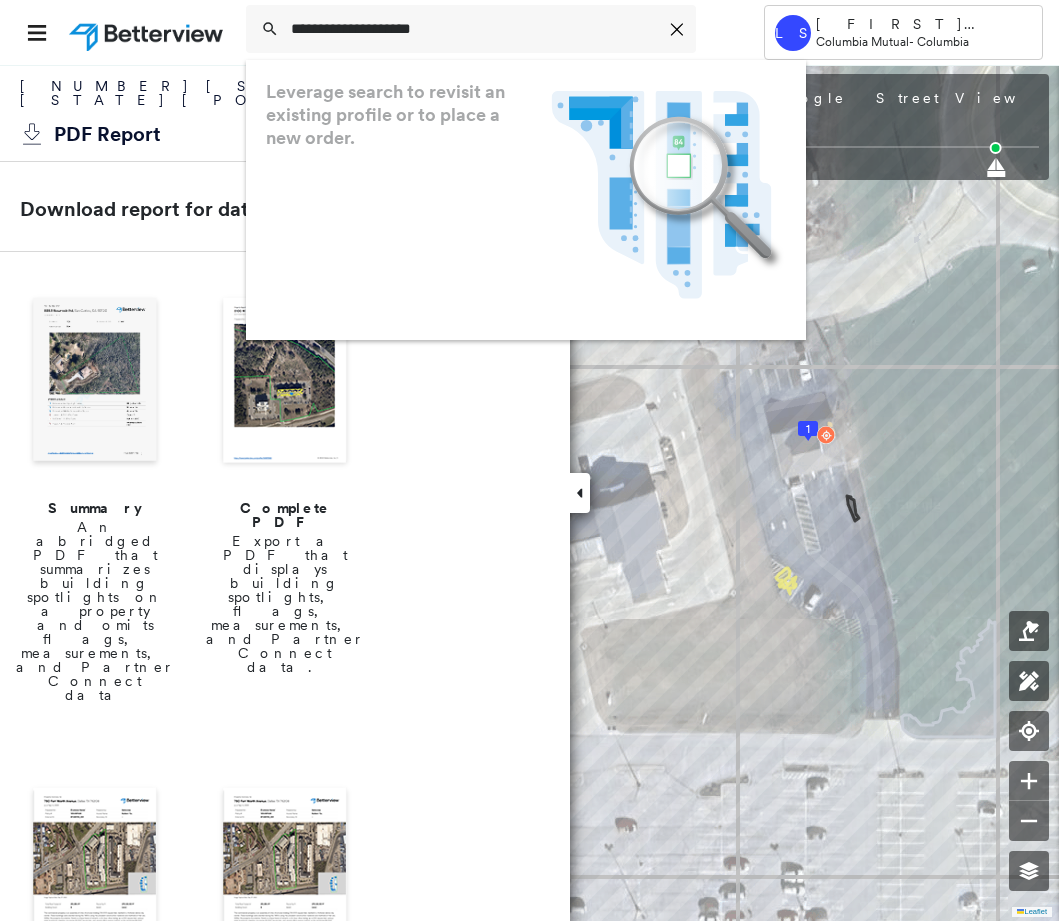 click at bounding box center (148, 32) 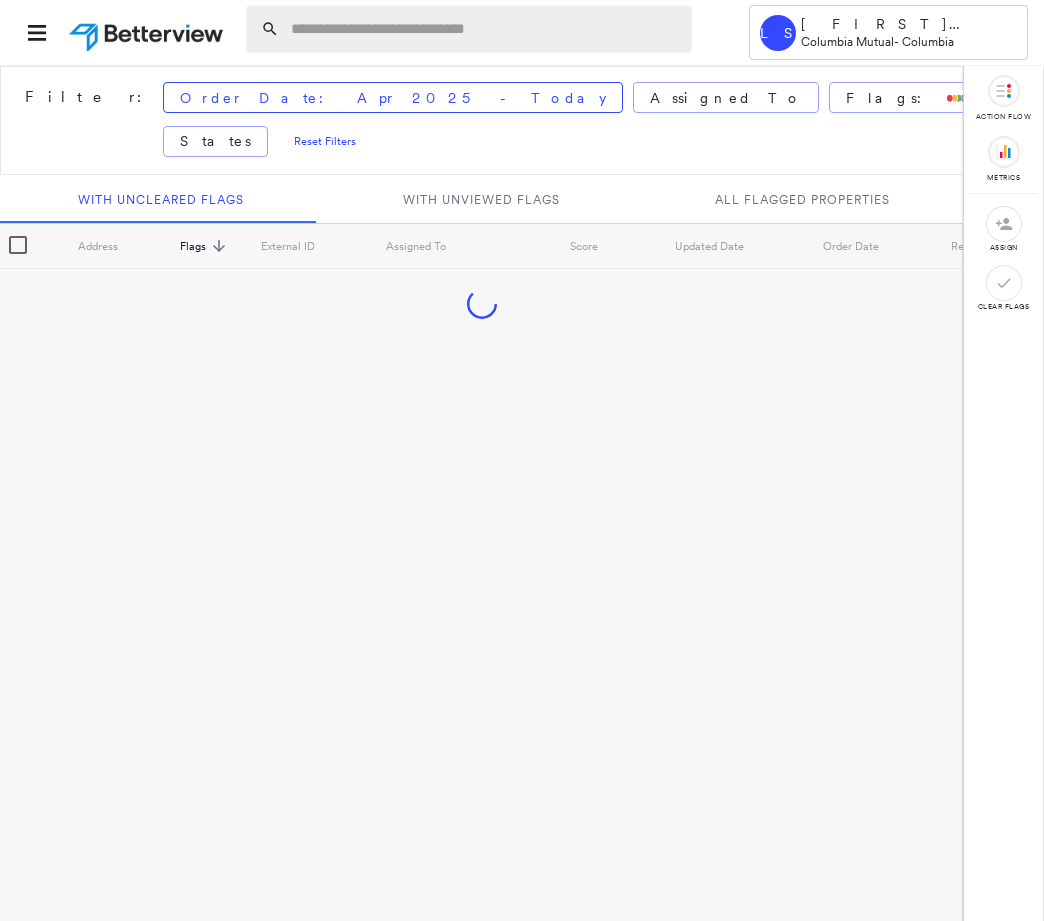 click at bounding box center [485, 29] 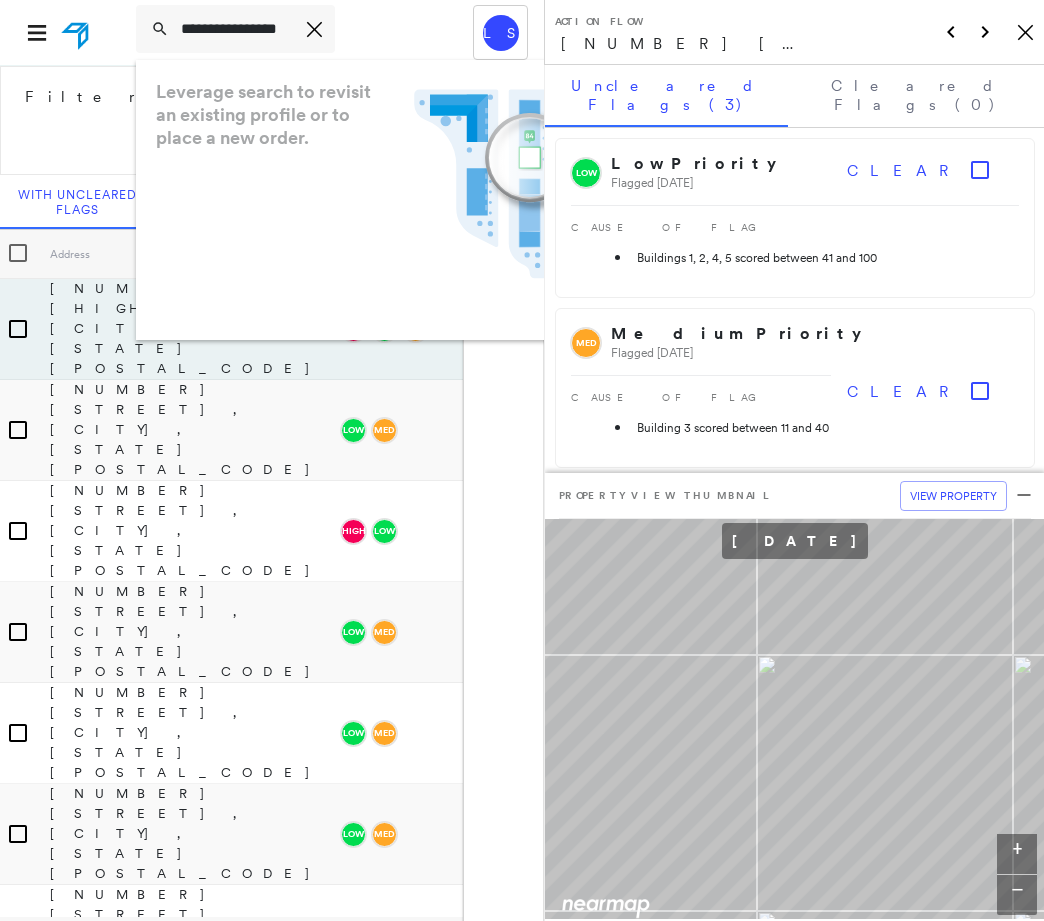 scroll, scrollTop: 0, scrollLeft: 16, axis: horizontal 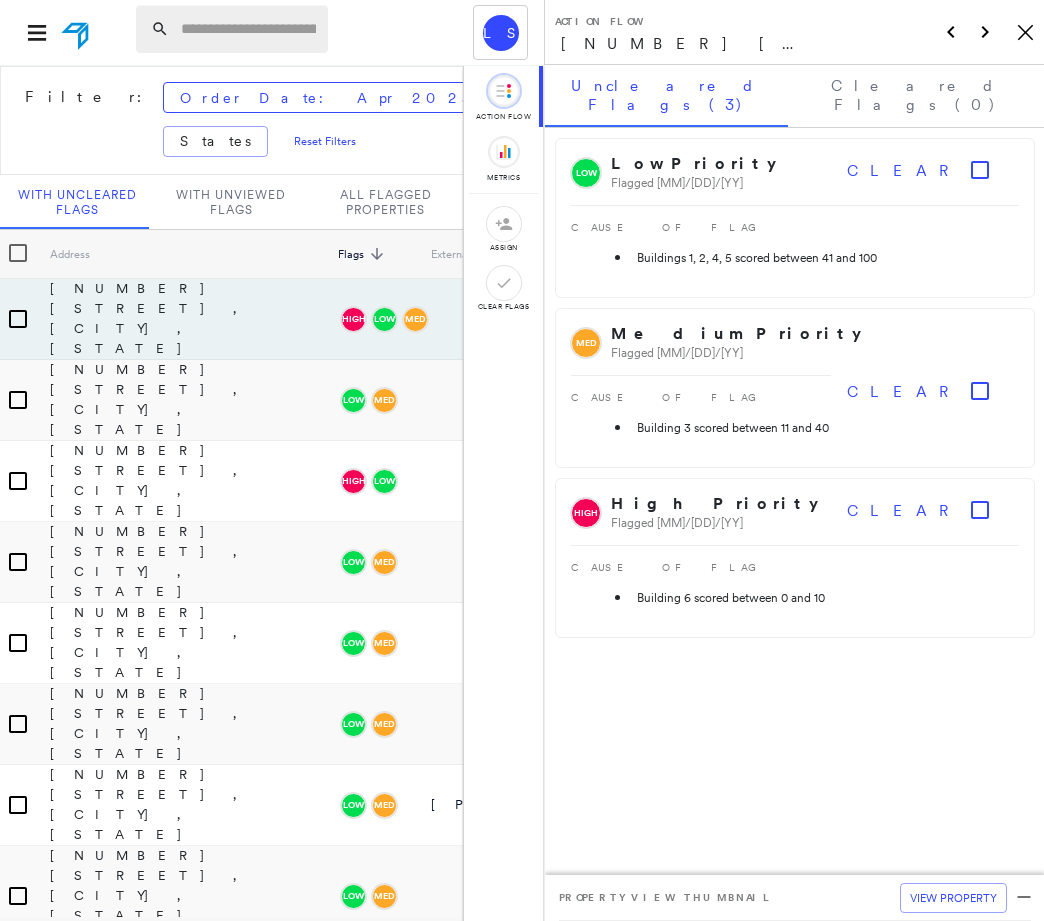click at bounding box center [248, 29] 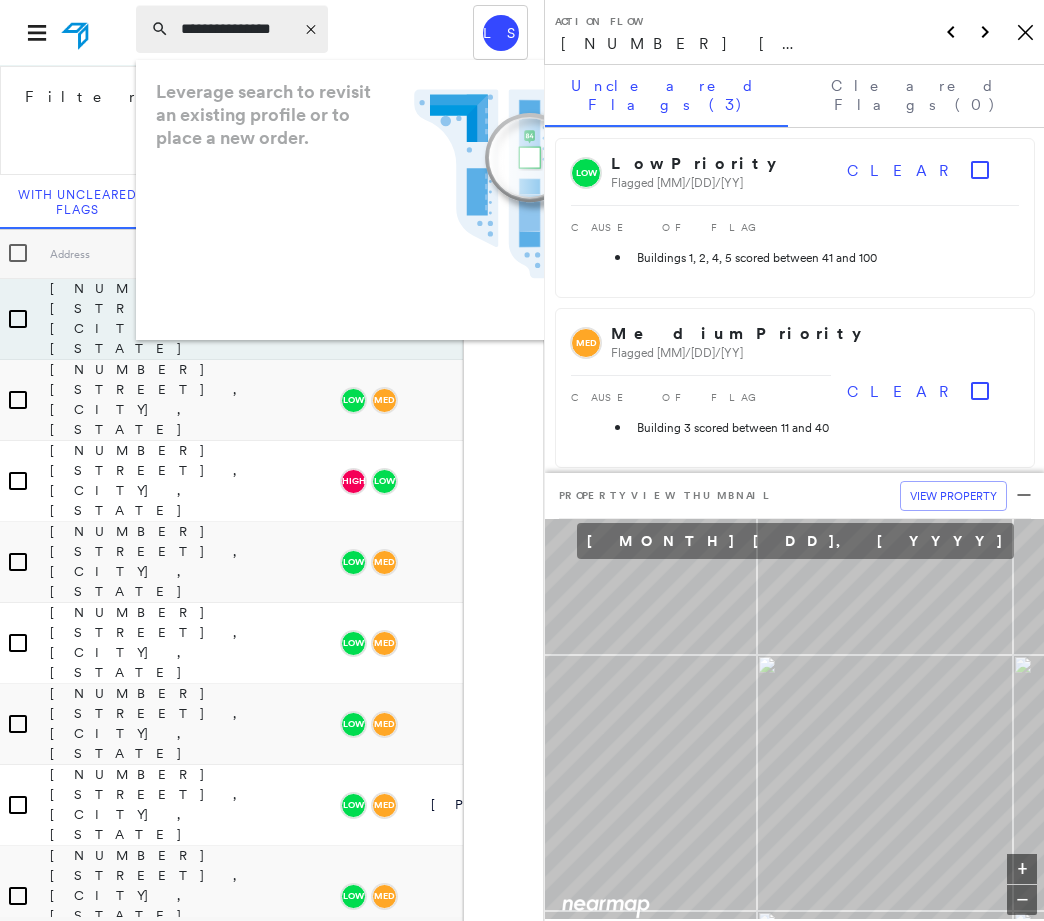 type on "**********" 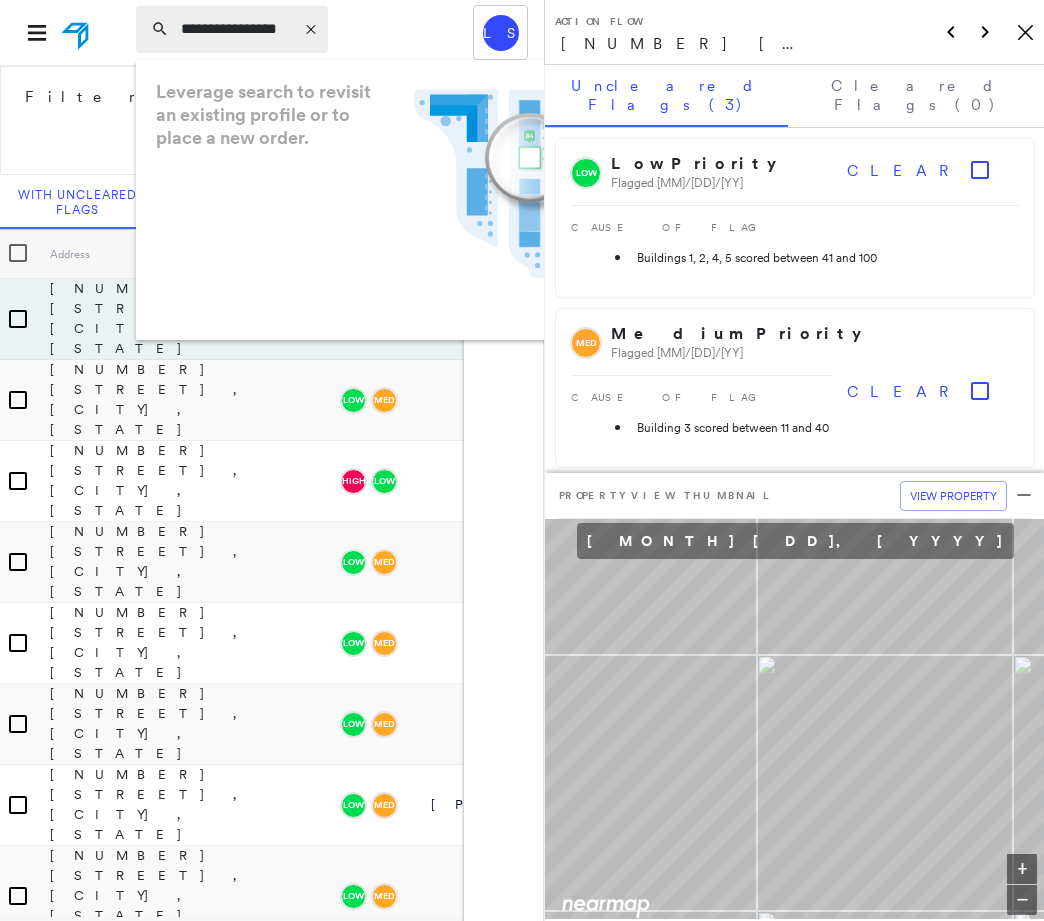 scroll, scrollTop: 0, scrollLeft: 15, axis: horizontal 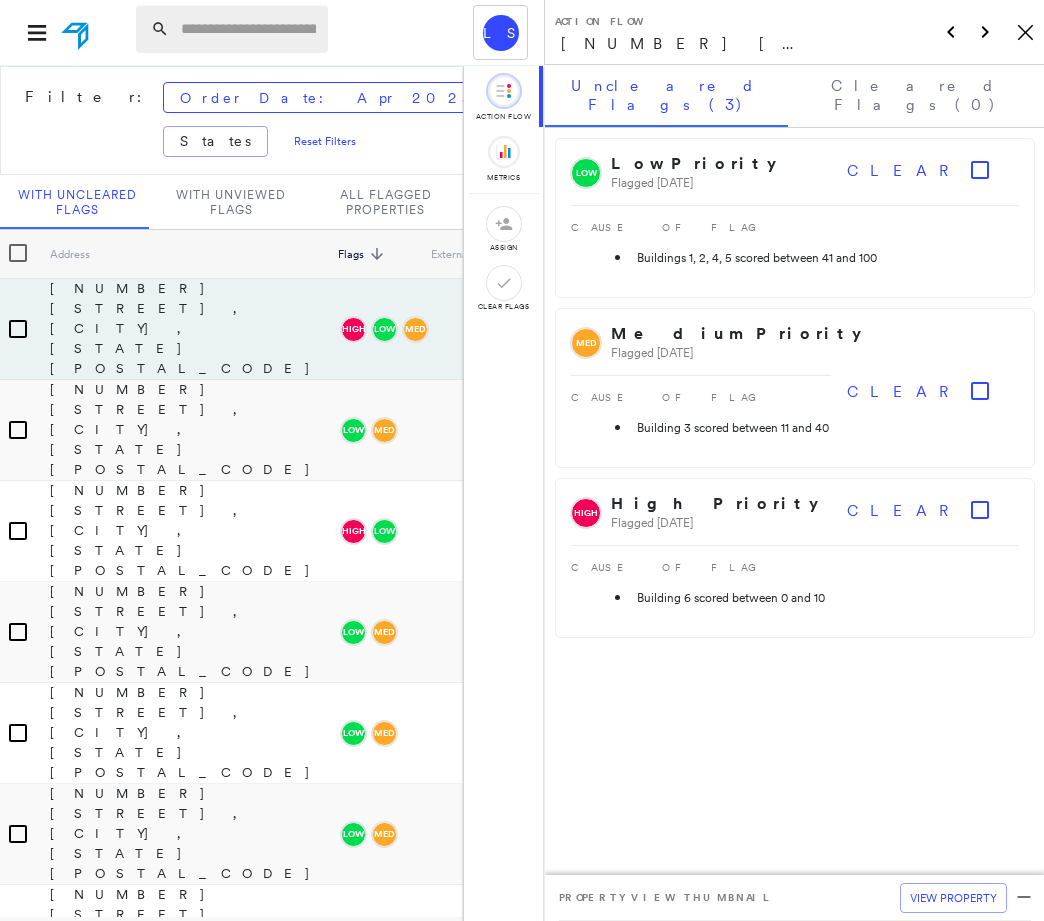 click at bounding box center [248, 29] 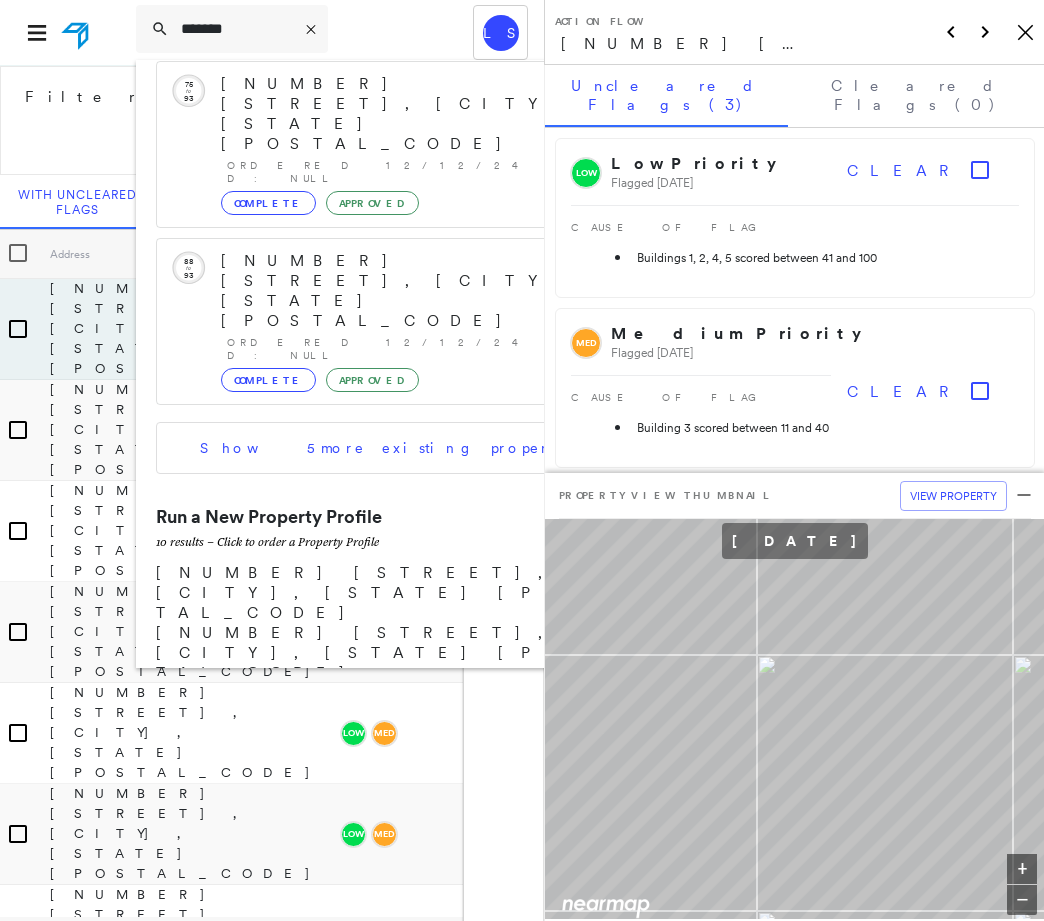 scroll, scrollTop: 118, scrollLeft: 0, axis: vertical 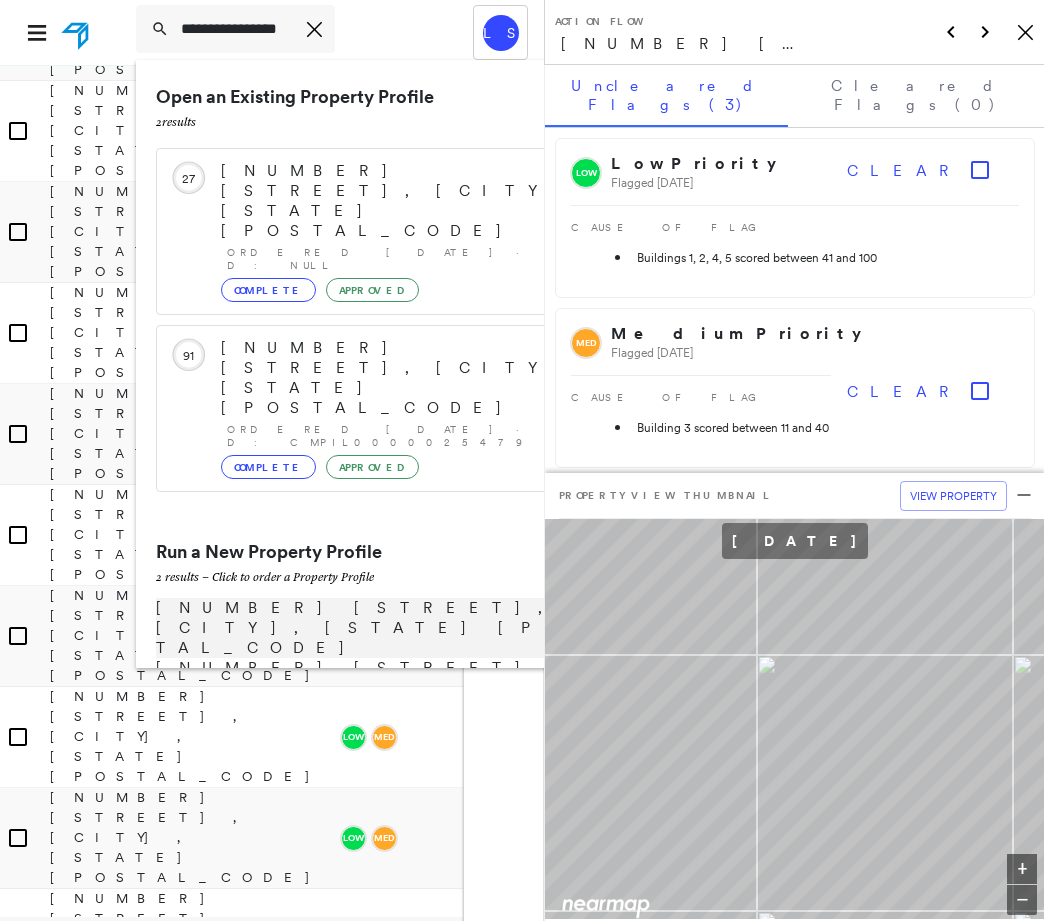 type on "**********" 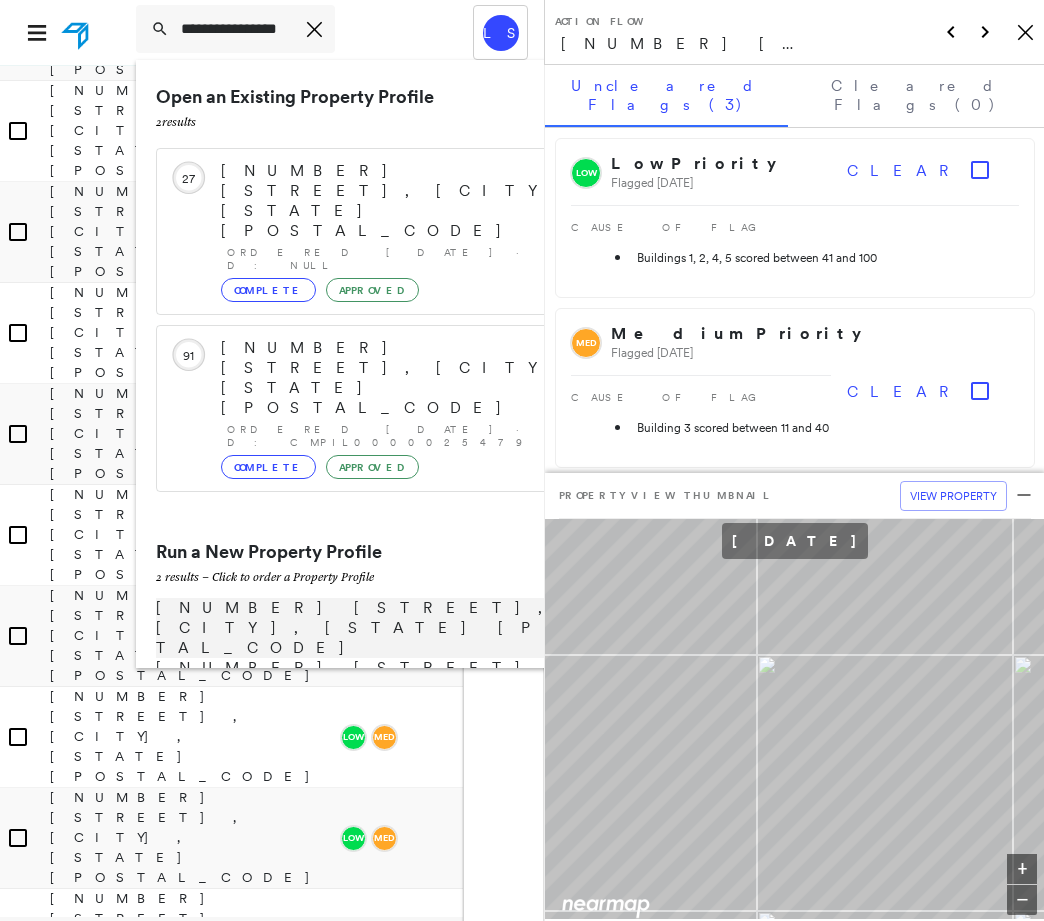 click on "50 King Dr, Troy, MO 63379" at bounding box center [381, 628] 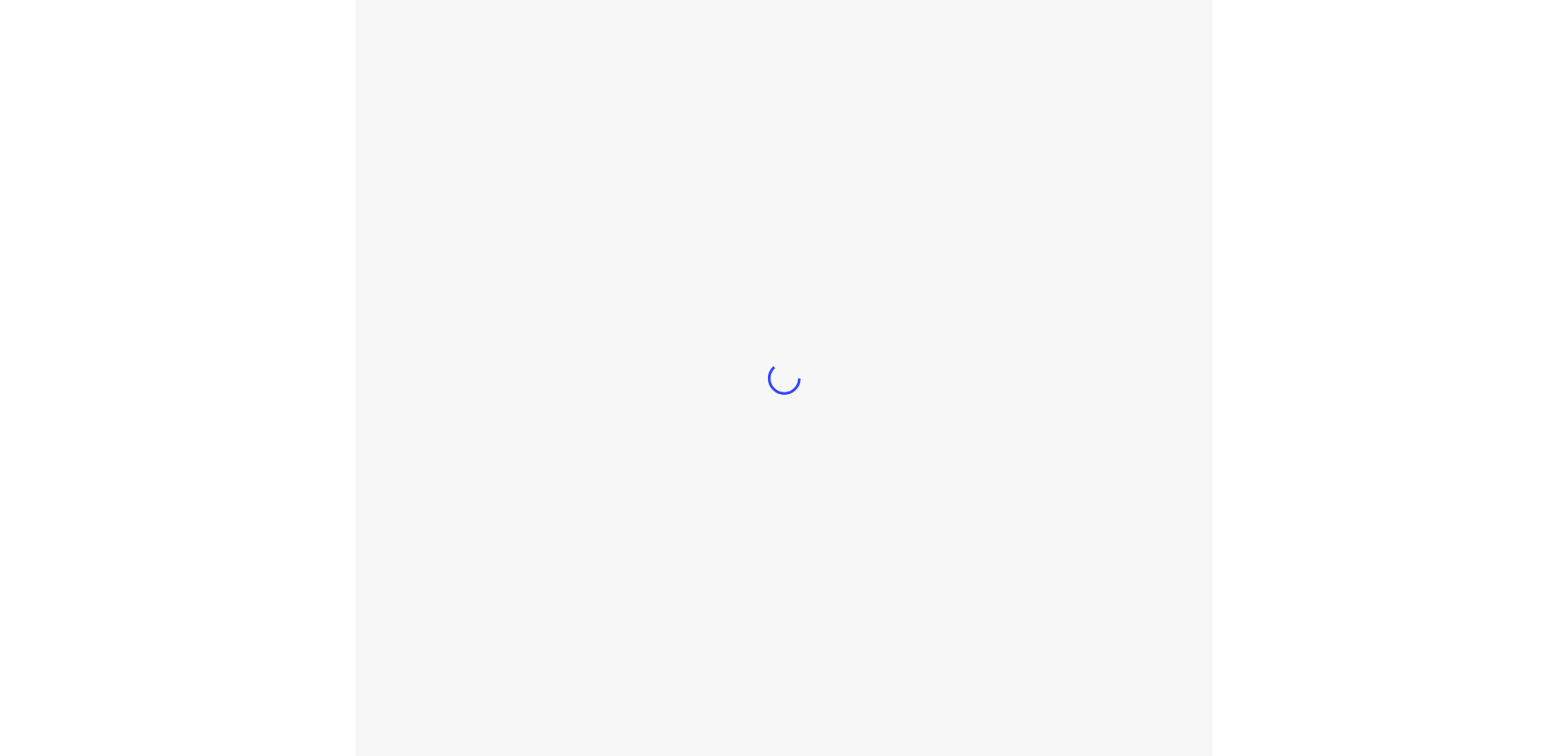 scroll, scrollTop: 0, scrollLeft: 0, axis: both 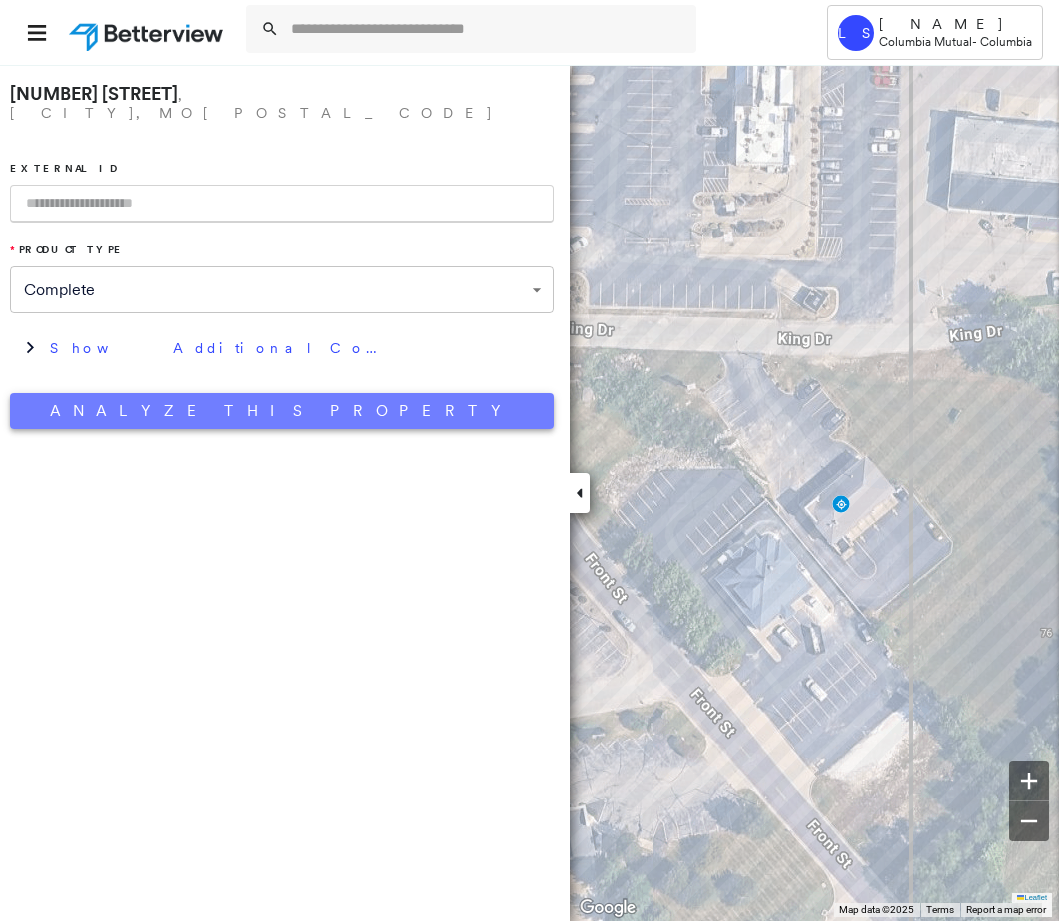 click on "Analyze This Property" at bounding box center (282, 411) 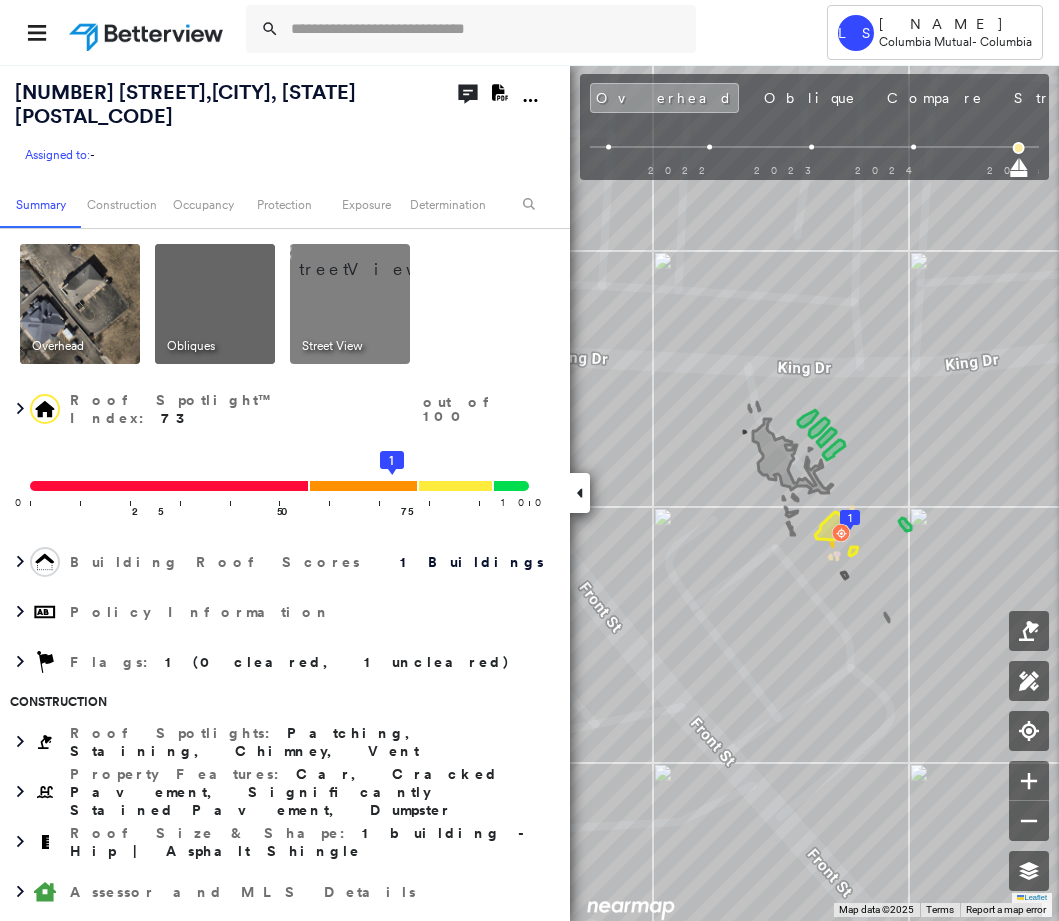click on "Download PDF Report" 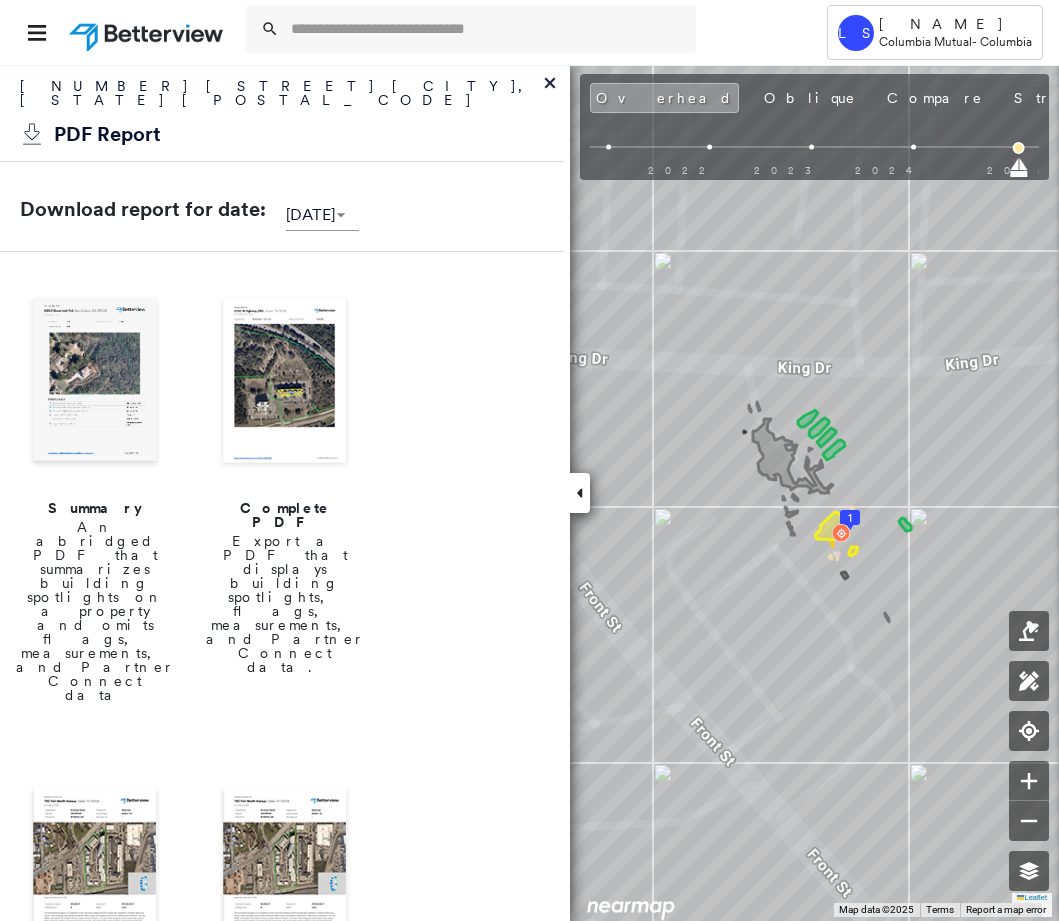 click on "Summary An abridged PDF that summarizes building spotlights on a property and omits flags, measurements, and Partner Connect data" at bounding box center [95, 497] 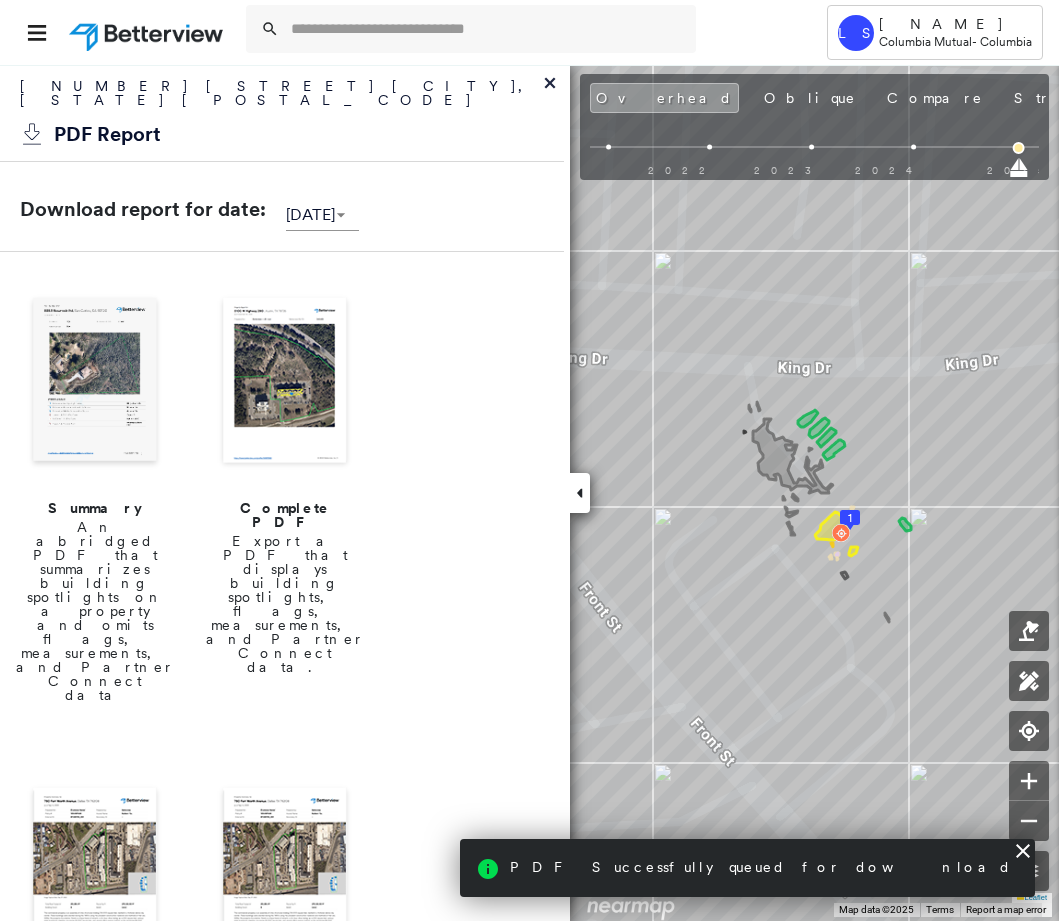click at bounding box center (285, 382) 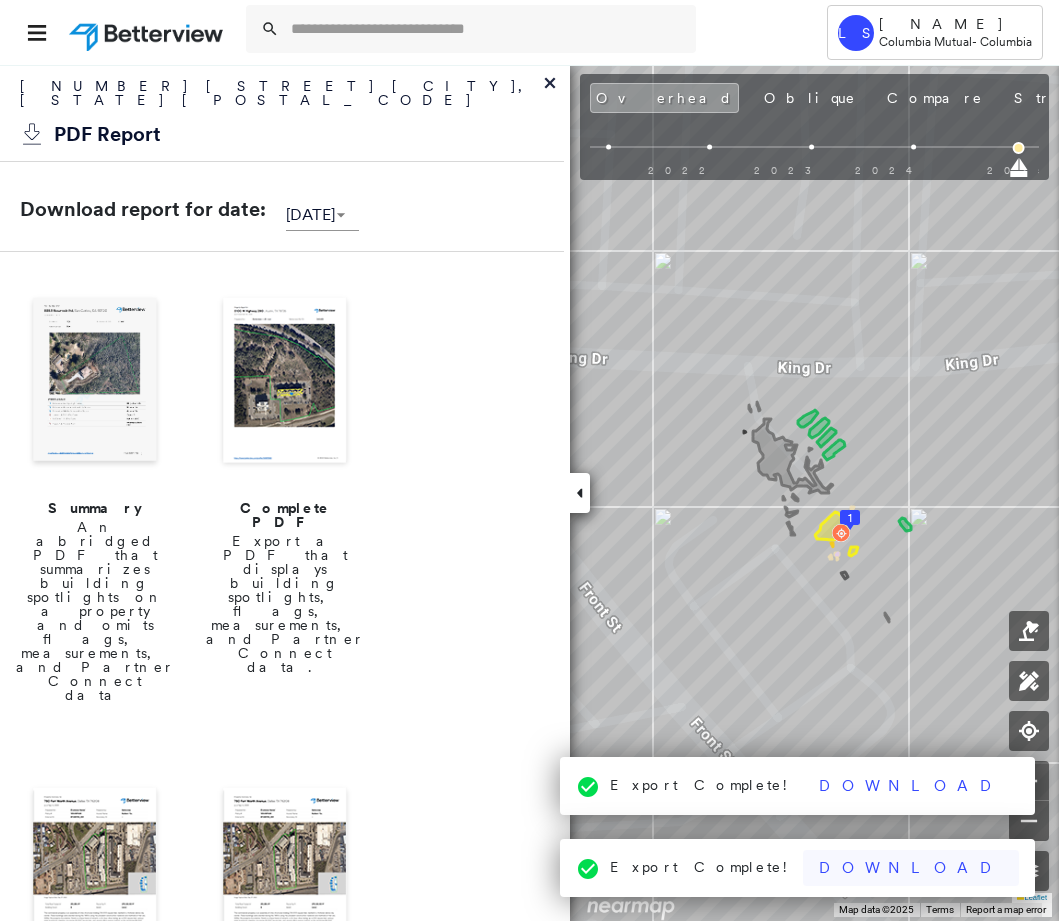 click on "Download" at bounding box center [911, 868] 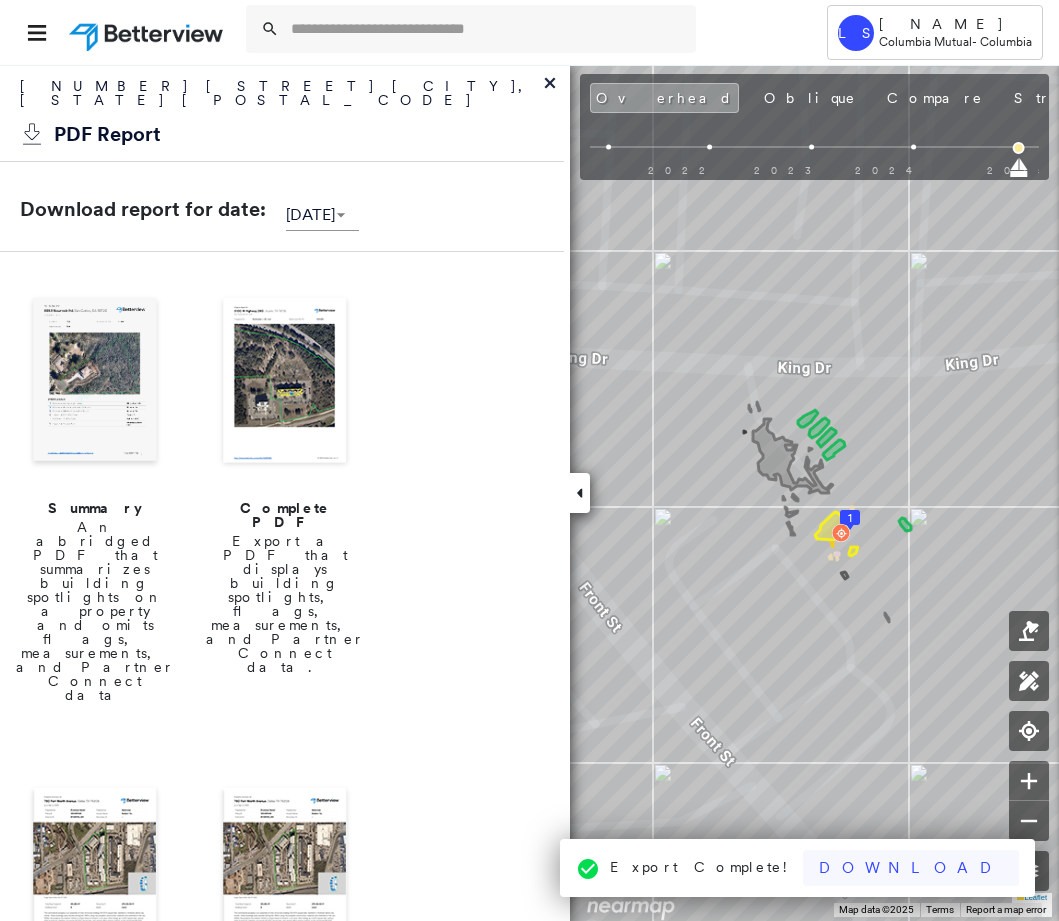 click on "Download" at bounding box center (911, 868) 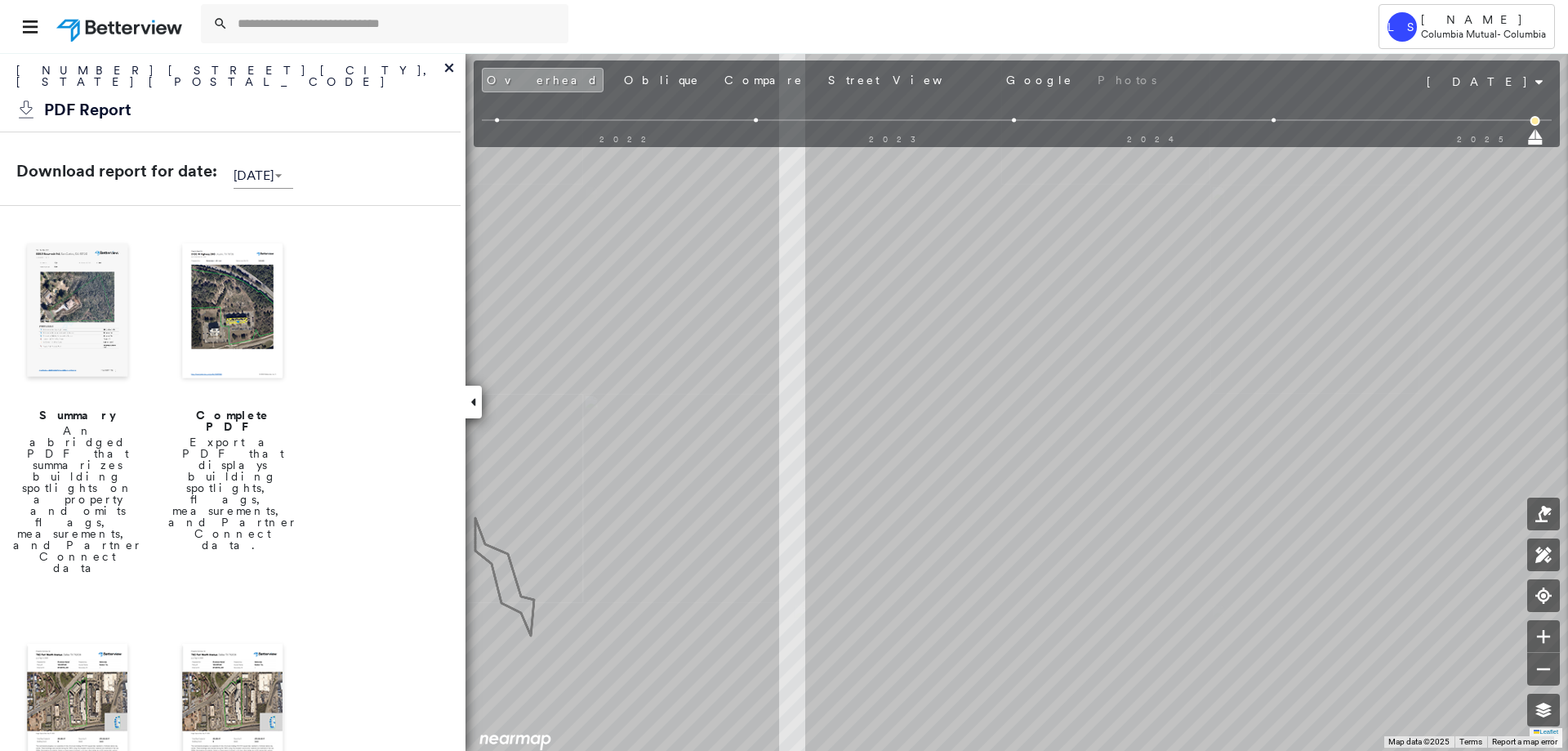 click on "Tower LS Lacy Stone Columbia Mutual  -   Columbia 50  King Dr ,  Troy, MO 63379 Assigned to:  - Assigned to:  - Assigned to:  - Open Comments Download PDF Report Summary Construction Occupancy Protection Exposure Determination Overhead Obliques Street View Roof Spotlight™ Index :  73 out of 100 0 100 25 50 75 1 Building Roof Scores 1 Buildings Policy Information Flags :  1 (0 cleared, 1 uncleared) Construction Roof Spotlights :  Patching, Staining, Chimney, Vent Property Features :  Car, Cracked Pavement, Significantly Stained Pavement, Dumpster Roof Size & Shape :  1 building  - Hip | Asphalt Shingle Assessor and MLS Details Property Lookup BuildZoom - Building Permit Data and Analysis Occupancy Ownership Place Detail SmartyStreets - Geocode Smarty Streets - Surrounding Properties Protection Protection Exposure FEMA Risk Index Flood Regional Hazard: 1   out of  5 Crime Regional Hazard: 3   out of  5 Additional Perils Guidewire HazardHub HazardHub Risks Determination Flags :  1 (0 cleared, 1 uncleared) Low" at bounding box center [784, 375] 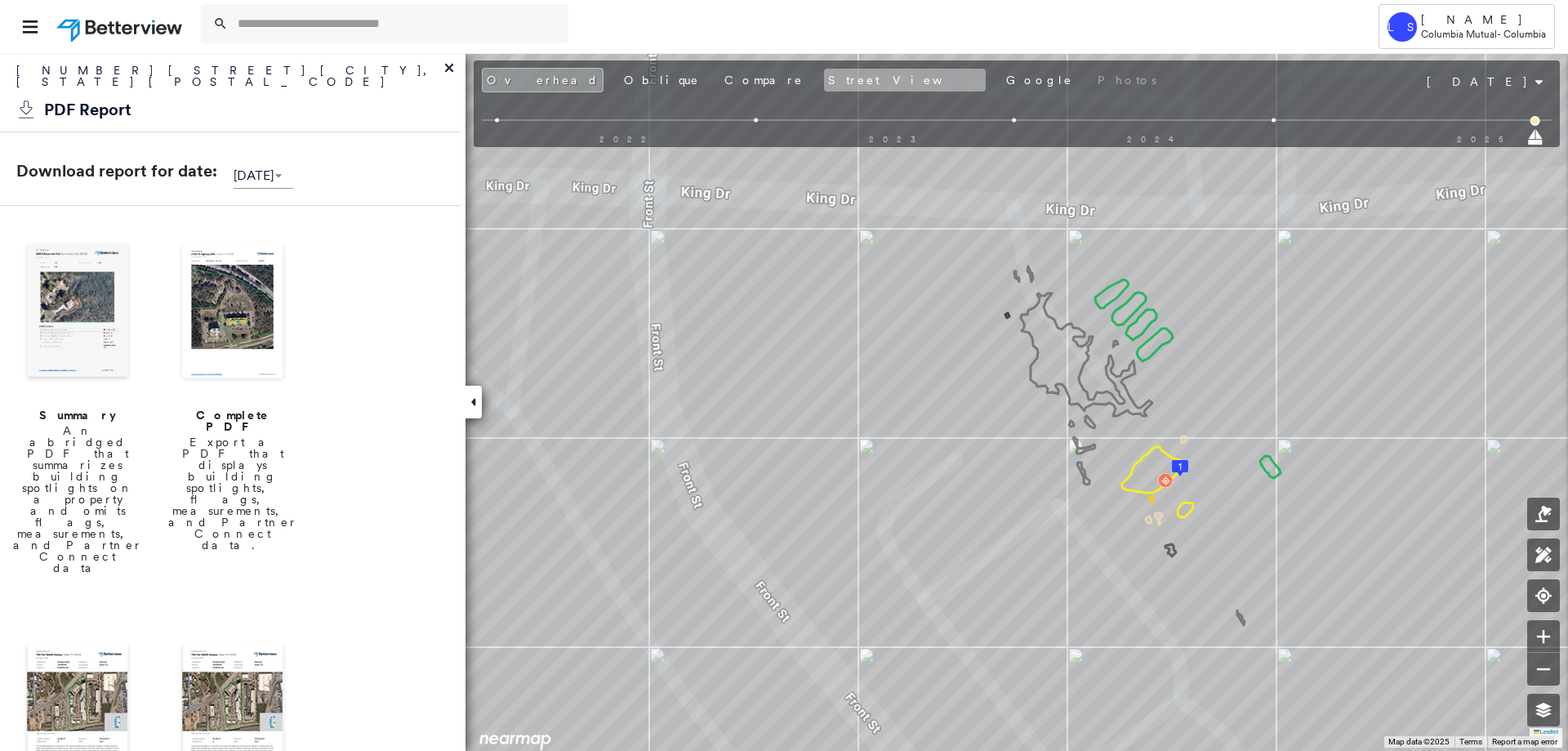 click on "Street View" at bounding box center [905, 80] 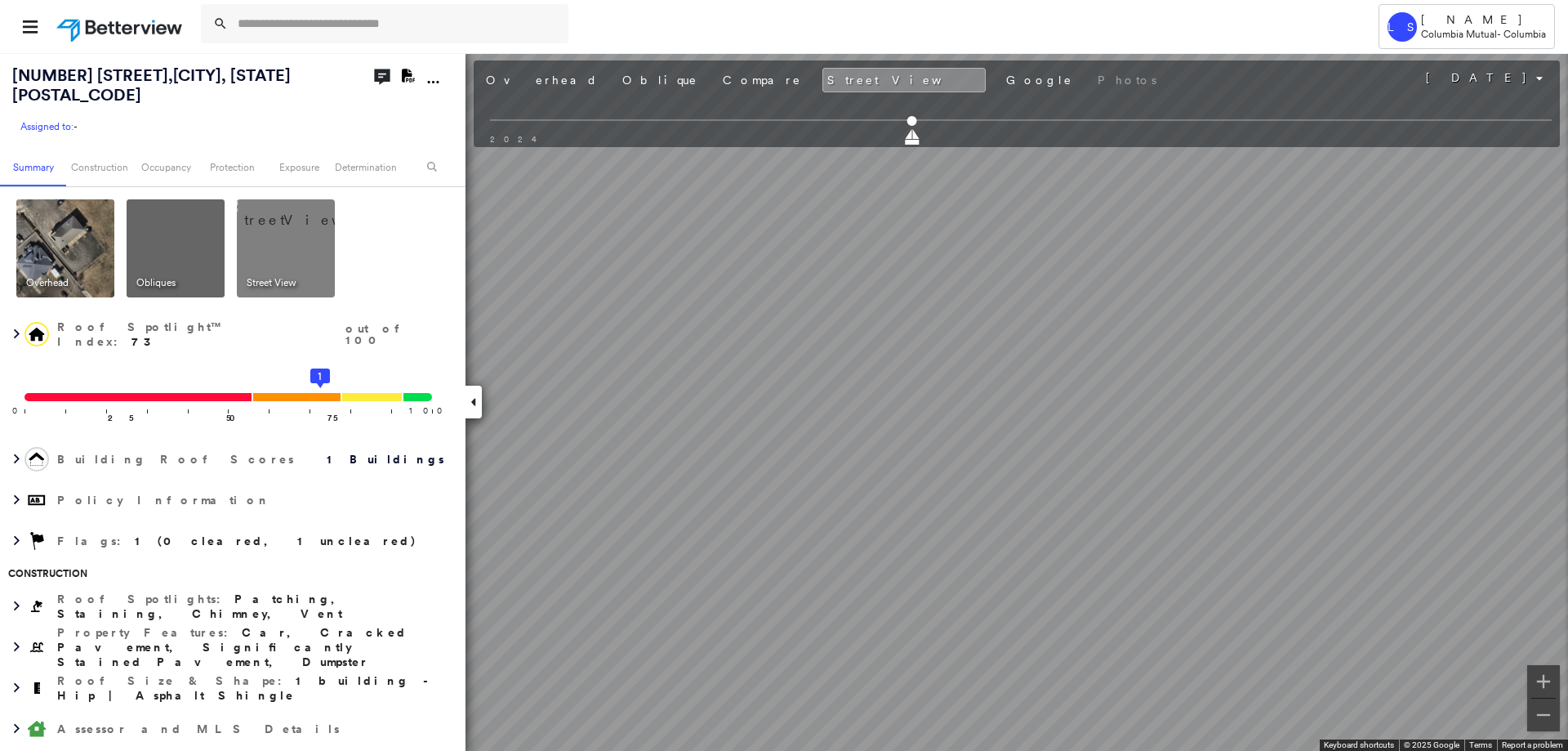 click at bounding box center [121, 26] 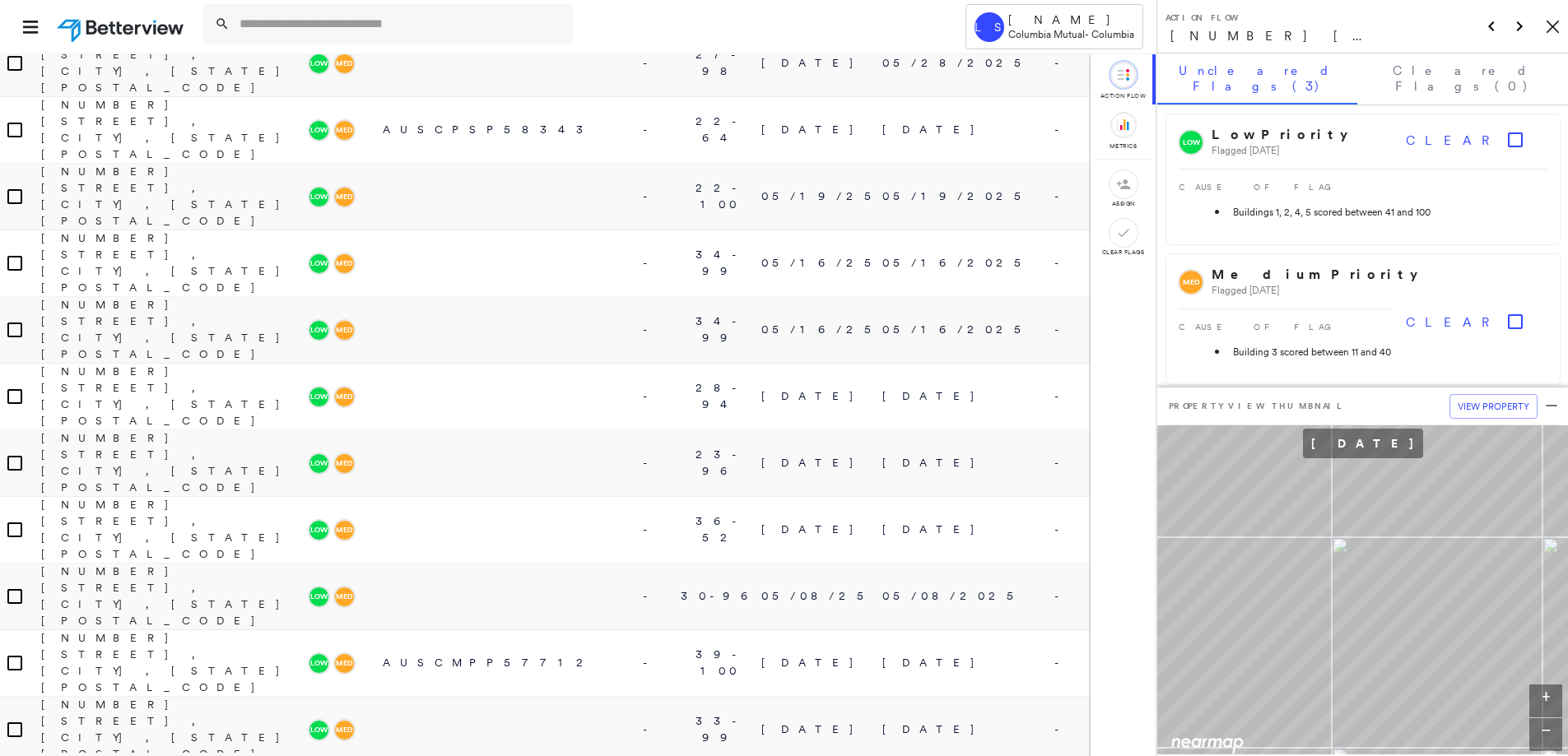 scroll, scrollTop: 0, scrollLeft: 0, axis: both 